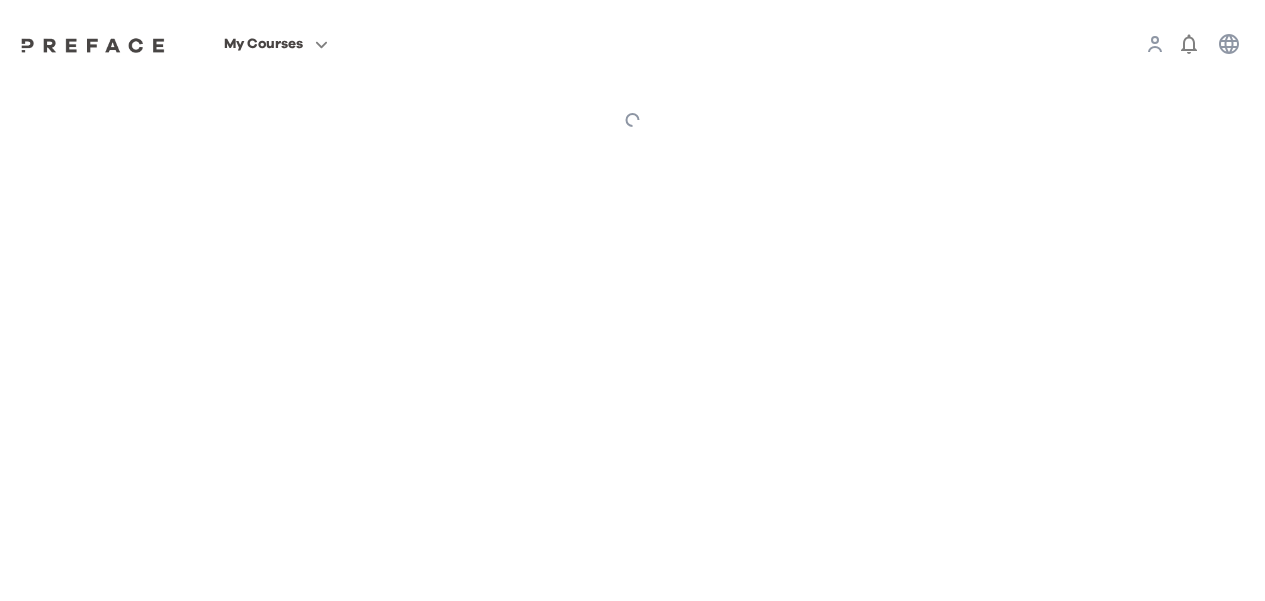 scroll, scrollTop: 0, scrollLeft: 0, axis: both 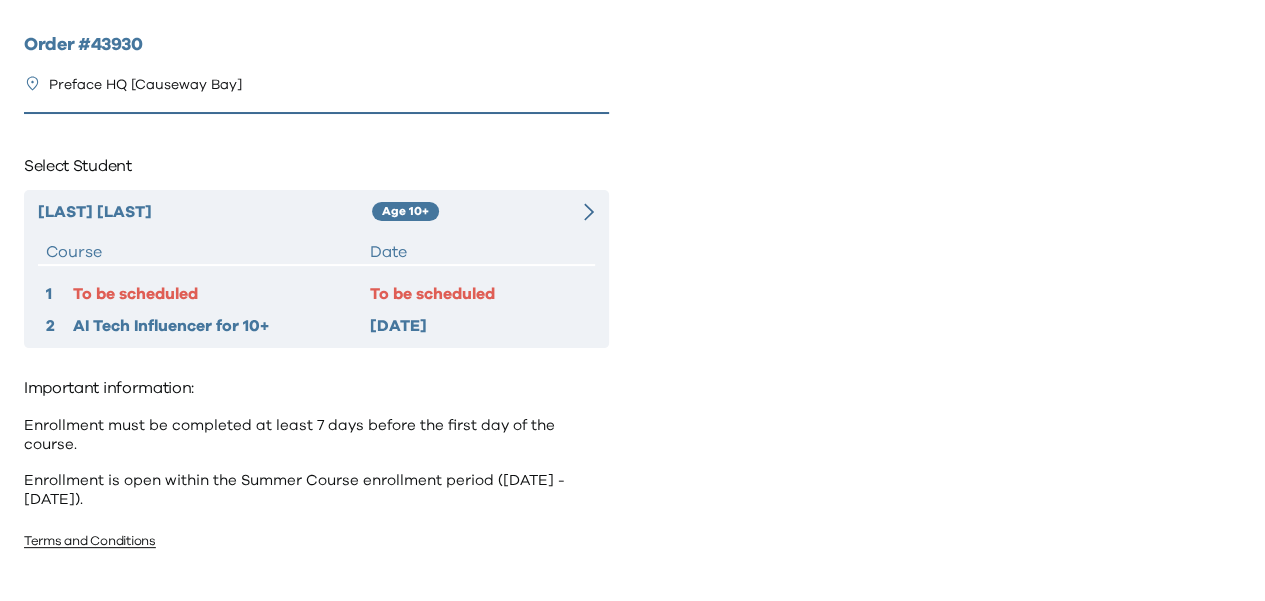 click 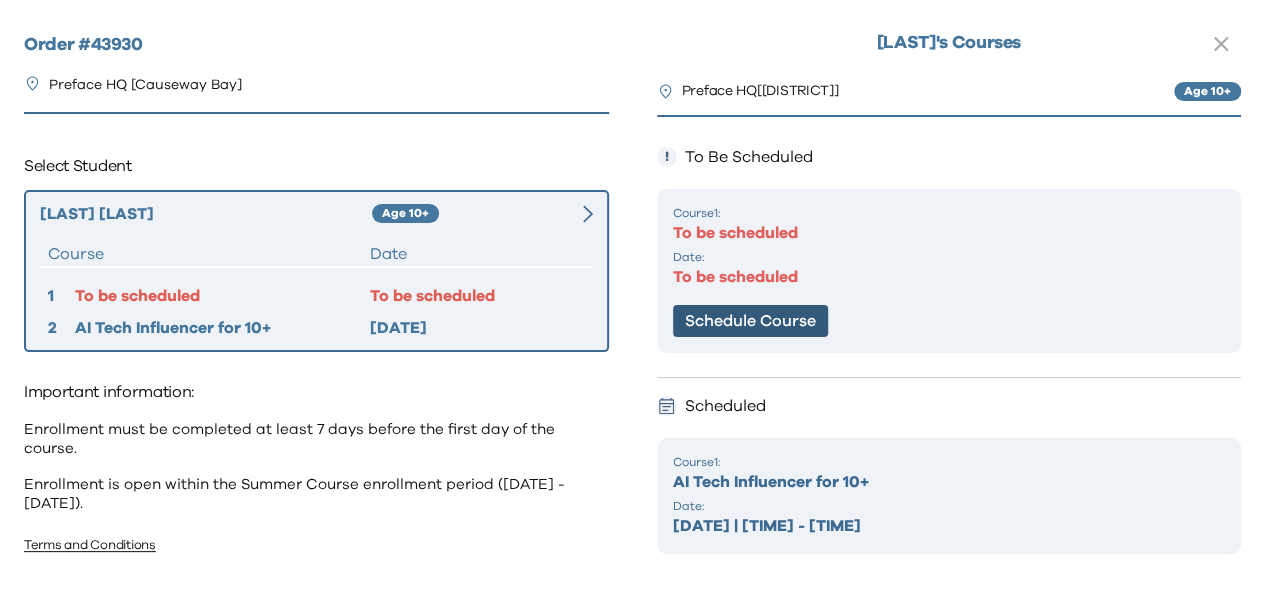 click on "Schedule Course" at bounding box center [750, 321] 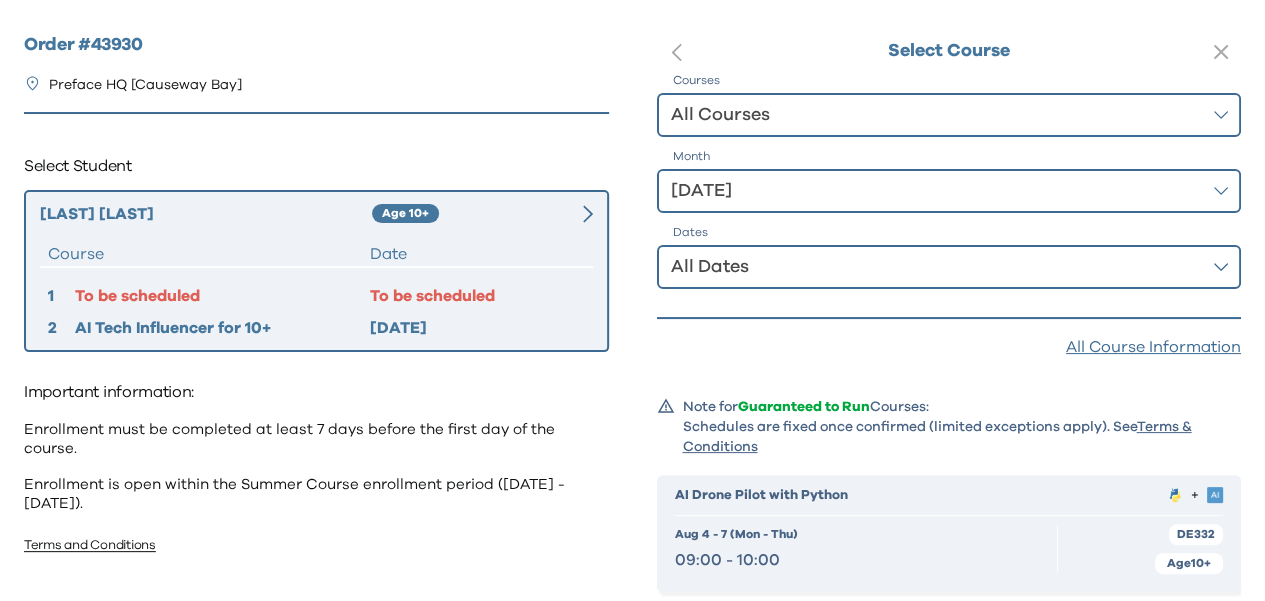 click on "All Dates" at bounding box center [935, 267] 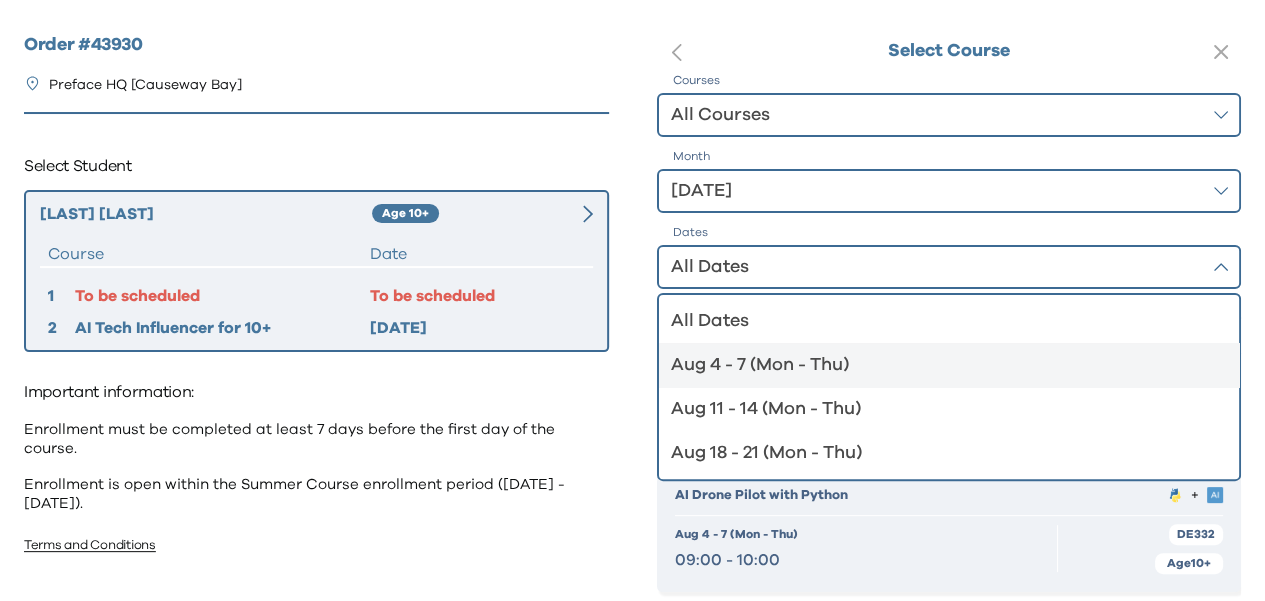 click on "Aug 4 - 7 (Mon - Thu)" at bounding box center (937, 365) 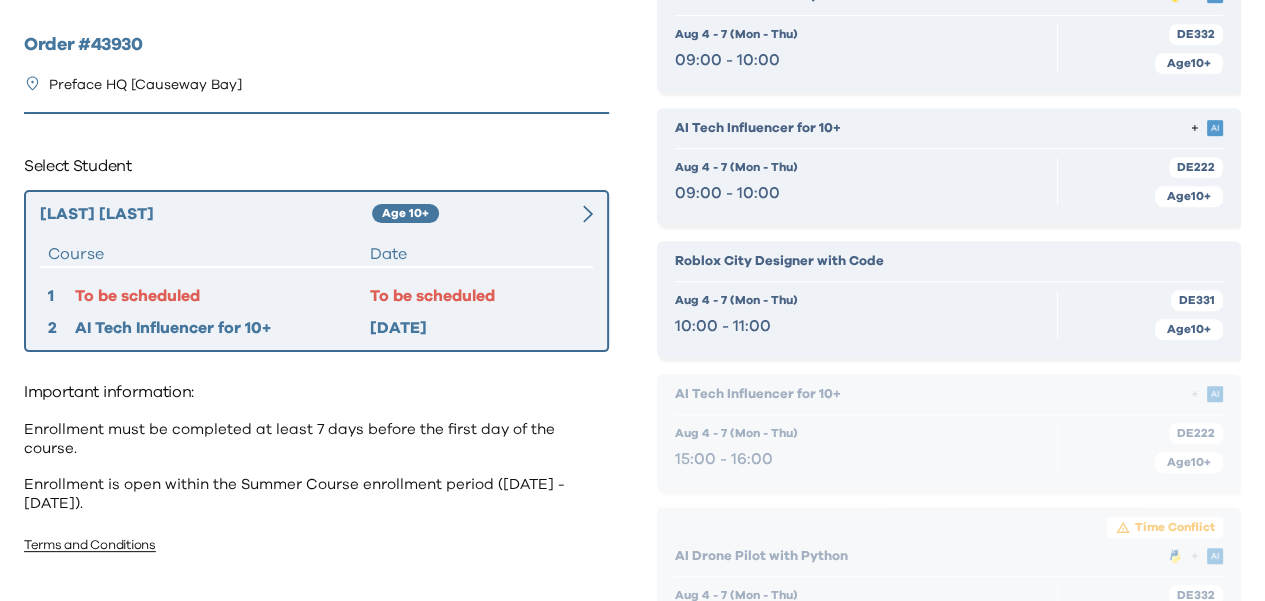 scroll, scrollTop: 0, scrollLeft: 0, axis: both 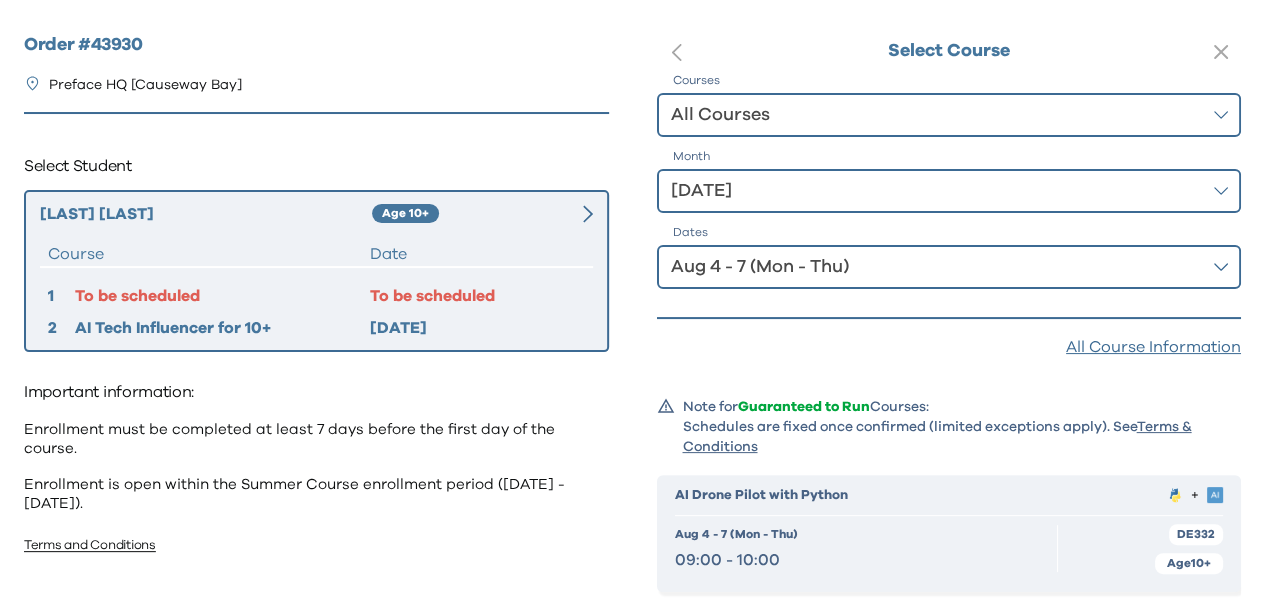 click on "Aug 4 - 7 (Mon - Thu)" at bounding box center (935, 267) 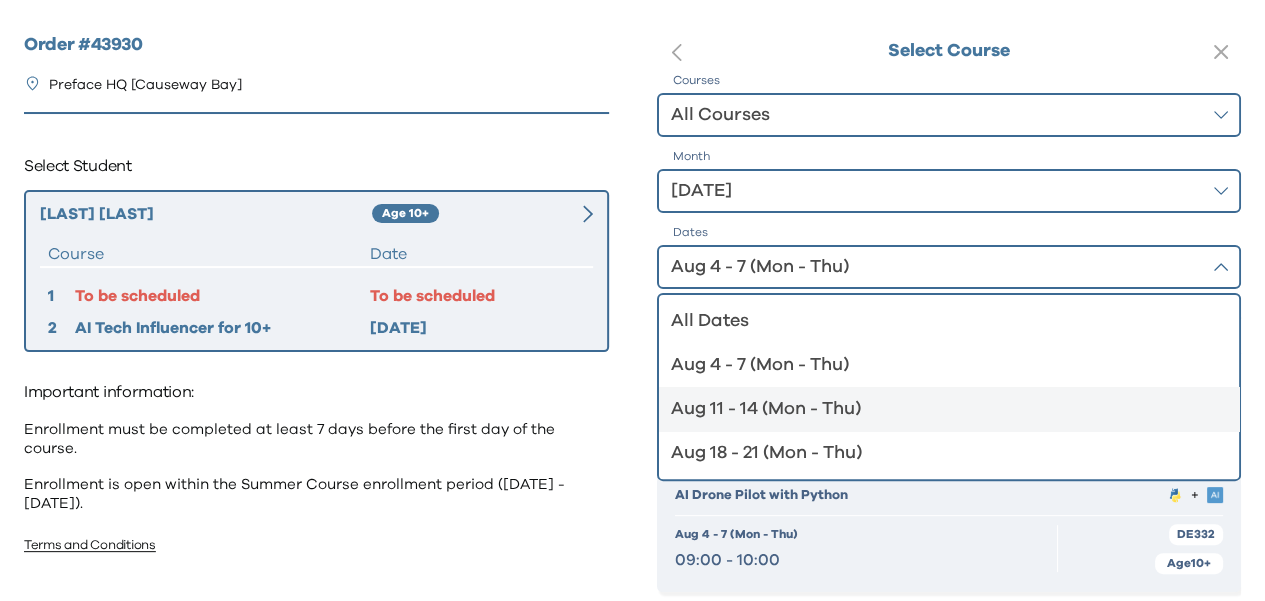 click on "Aug 11 - 14 (Mon - Thu)" at bounding box center [937, 409] 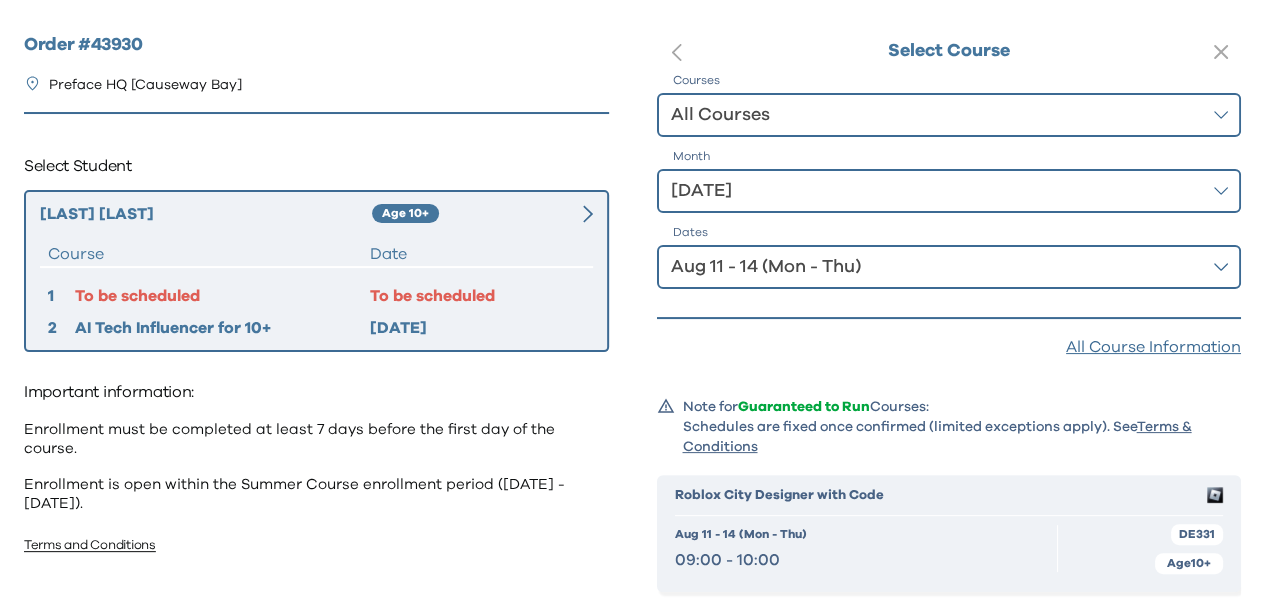 scroll, scrollTop: 200, scrollLeft: 0, axis: vertical 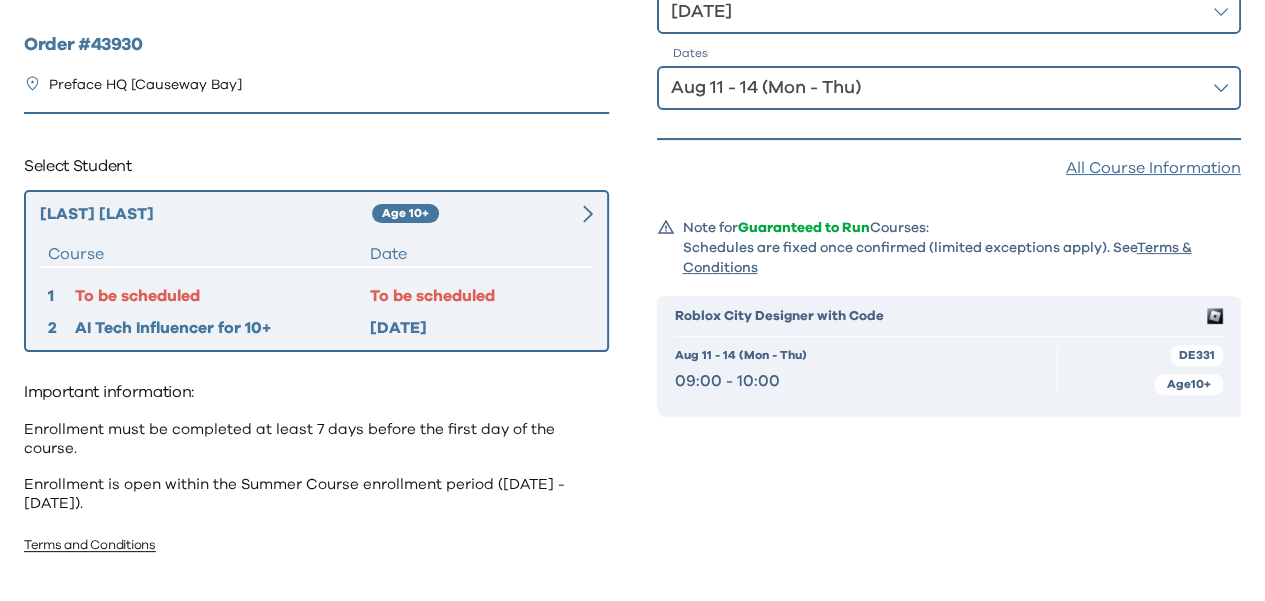 click on "Aug 11 - 14 (Mon - Thu)" at bounding box center (935, 88) 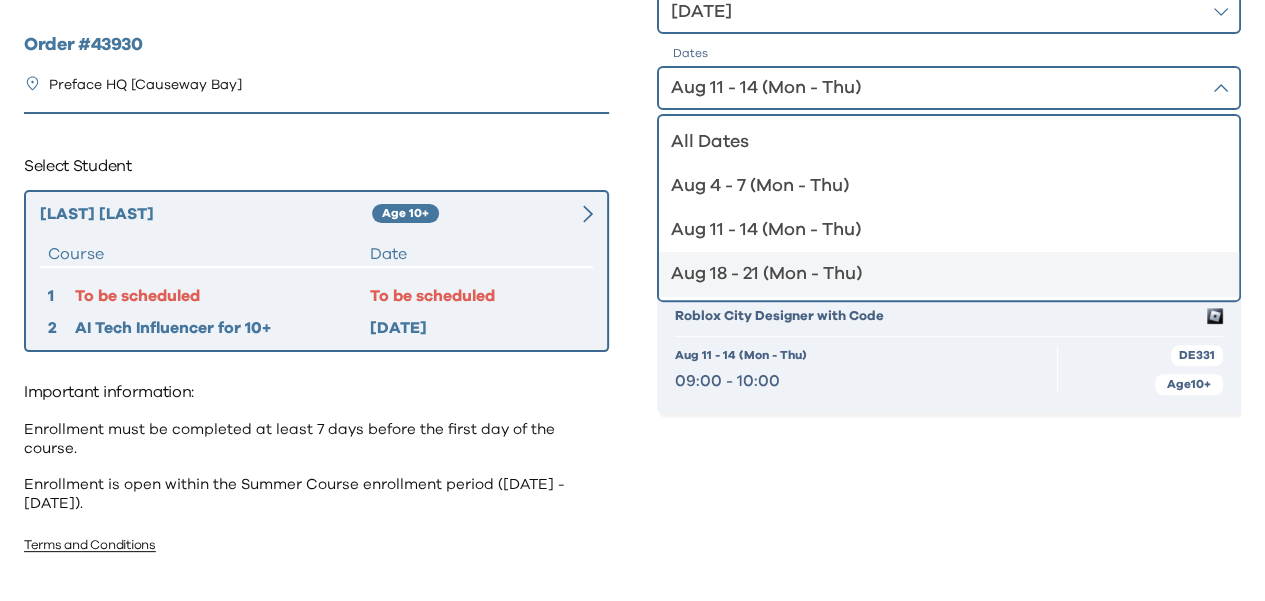 click on "Aug 18 - 21 (Mon - Thu)" at bounding box center [937, 274] 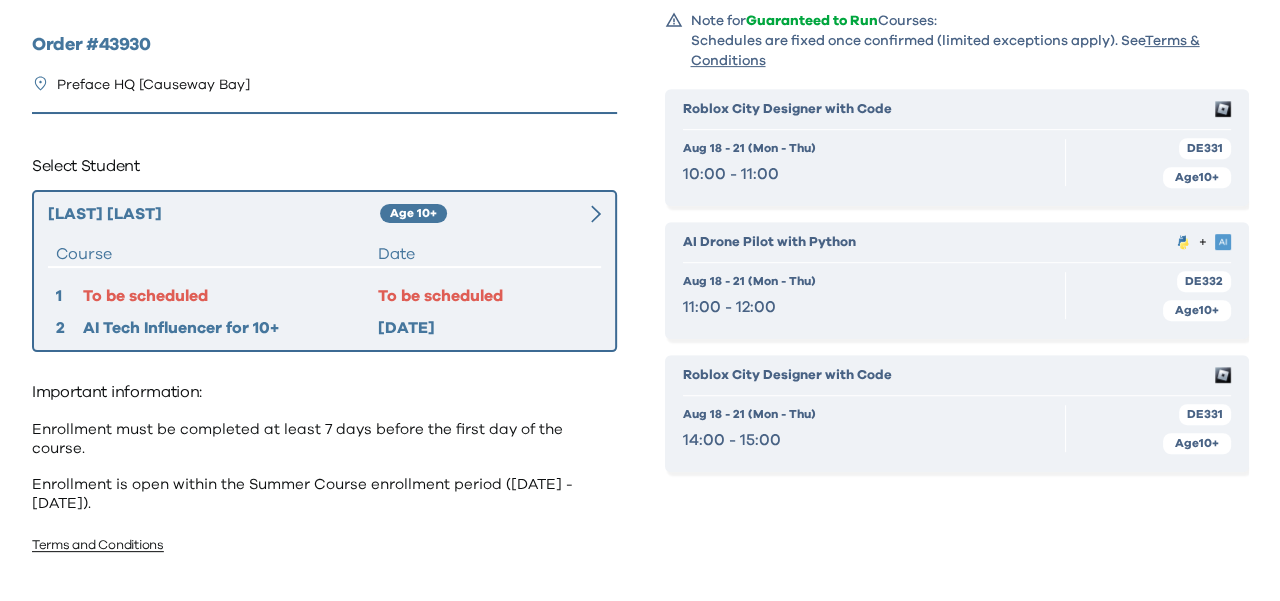 scroll, scrollTop: 388, scrollLeft: 0, axis: vertical 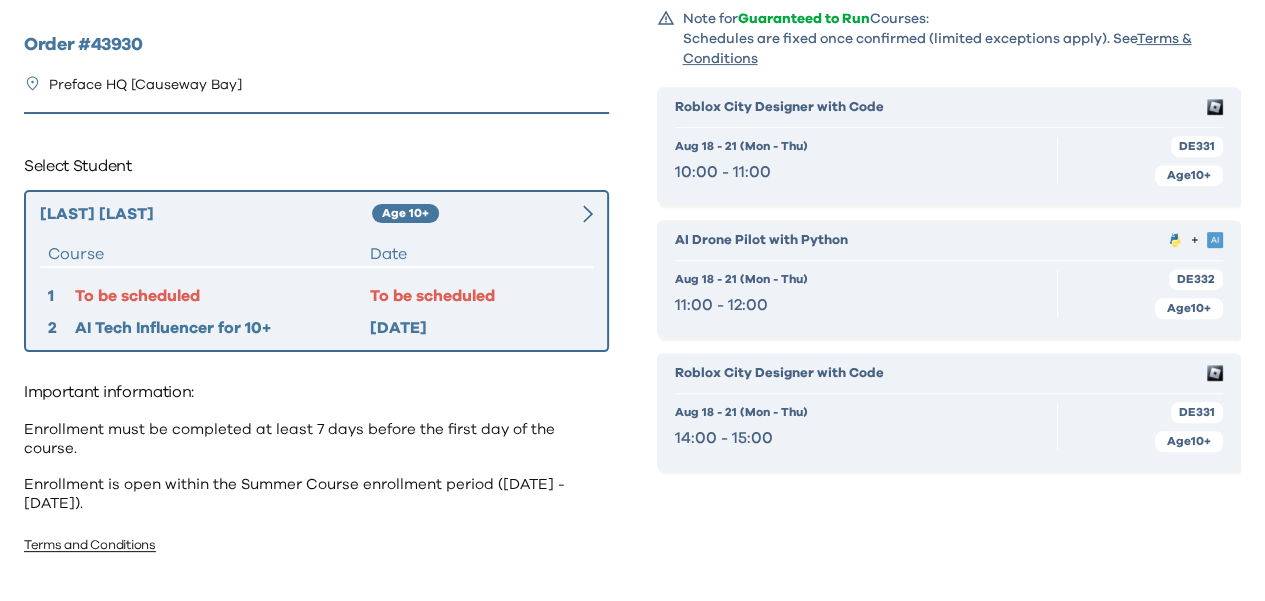 click on "Aug 18 - 21 (Mon - Thu) 14:00 - 15:00" at bounding box center [867, 426] 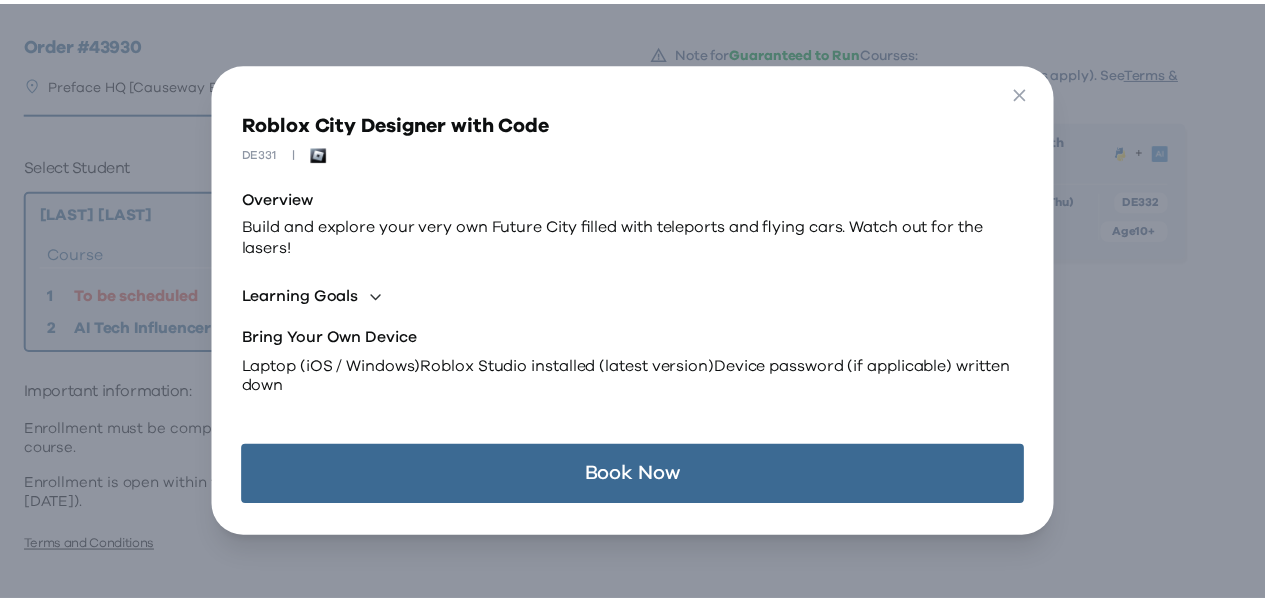 scroll, scrollTop: 16, scrollLeft: 0, axis: vertical 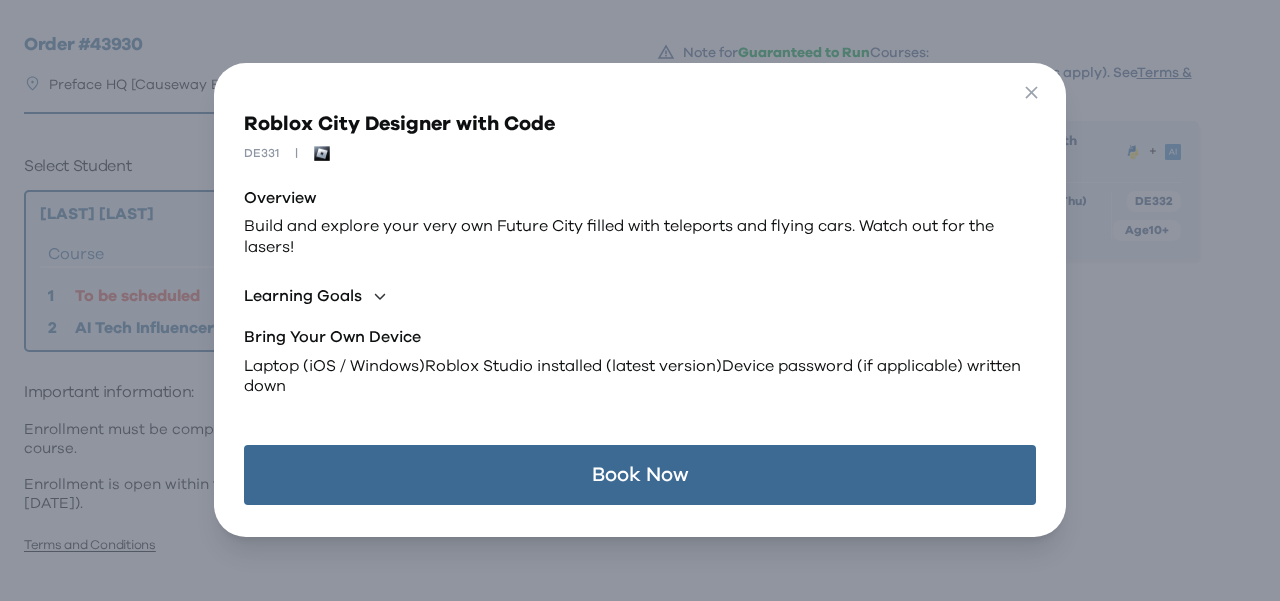 click on "Book Now" at bounding box center [639, 475] 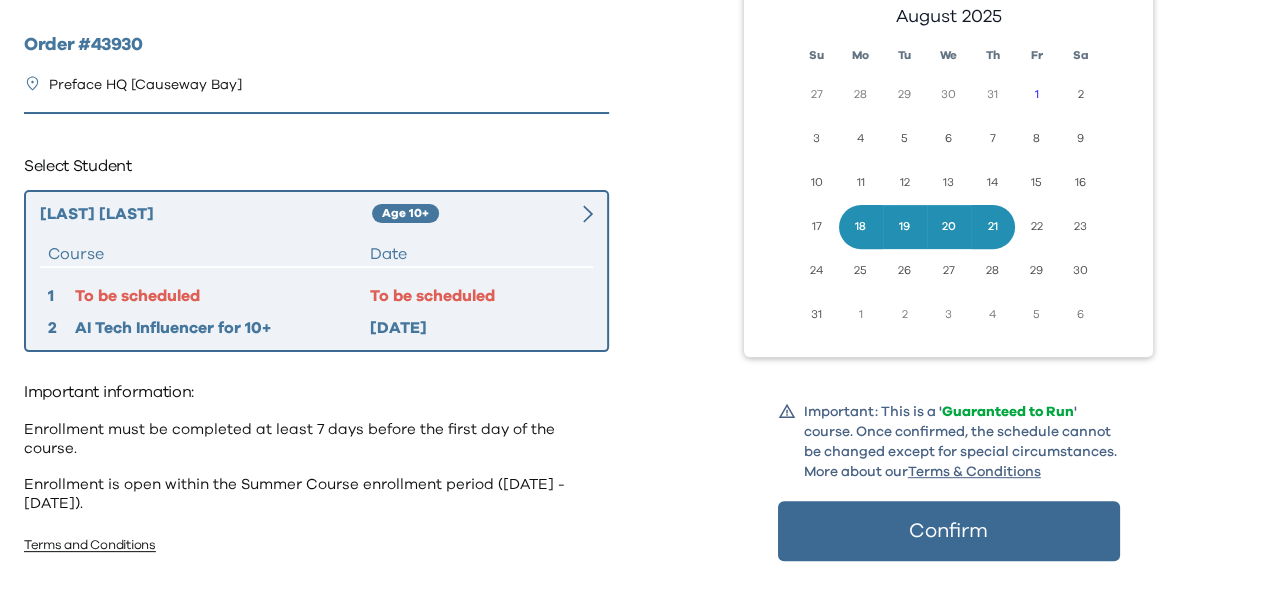 scroll, scrollTop: 310, scrollLeft: 0, axis: vertical 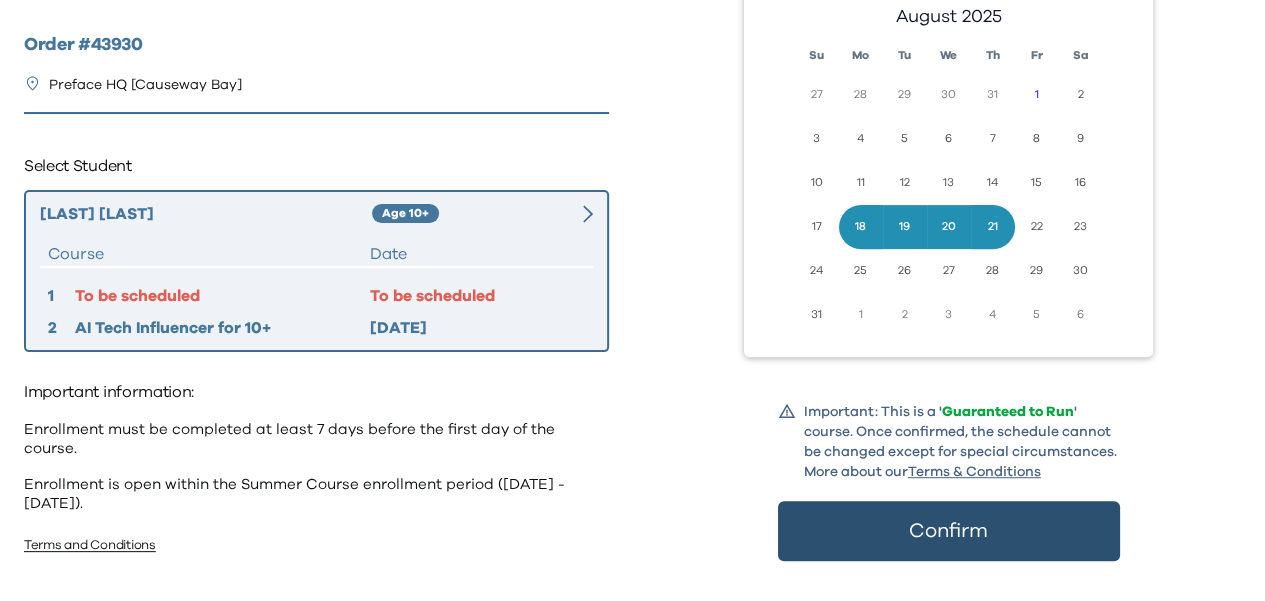 click on "Confirm" at bounding box center (949, 531) 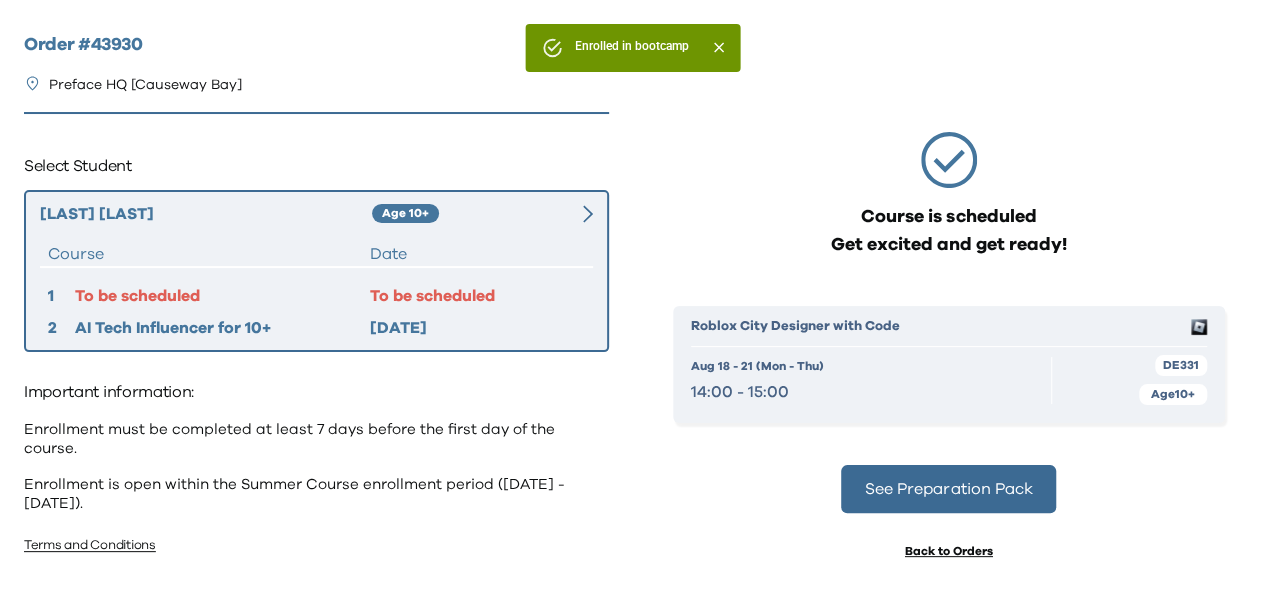 scroll, scrollTop: 0, scrollLeft: 0, axis: both 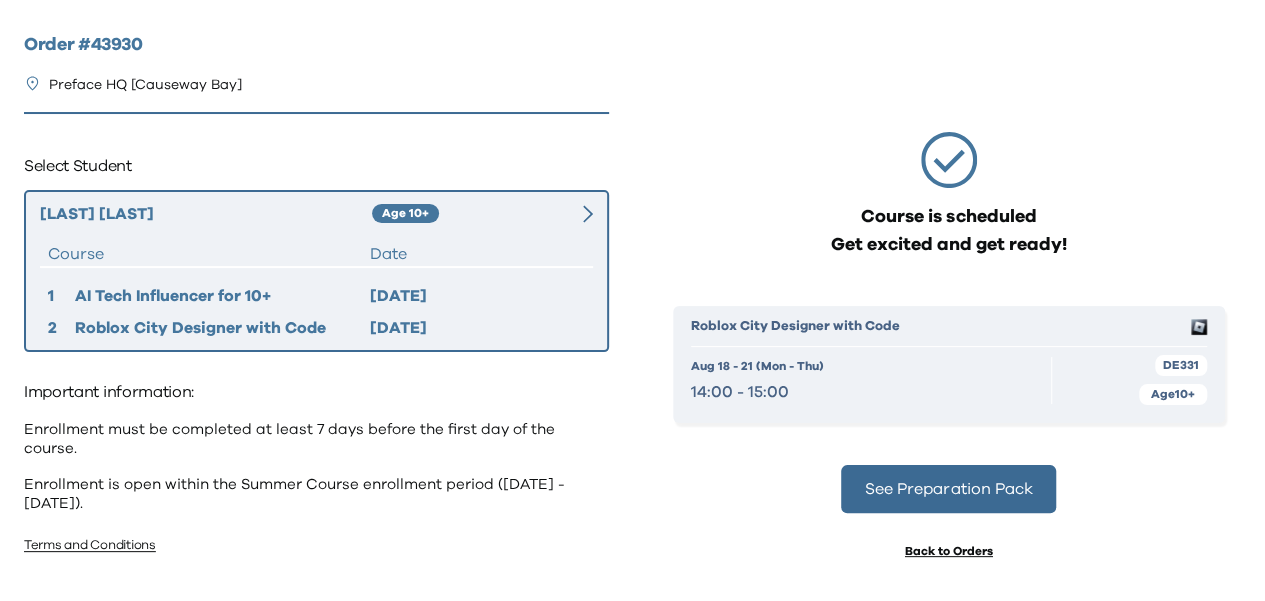 click on "See Preparation Pack" at bounding box center (948, 489) 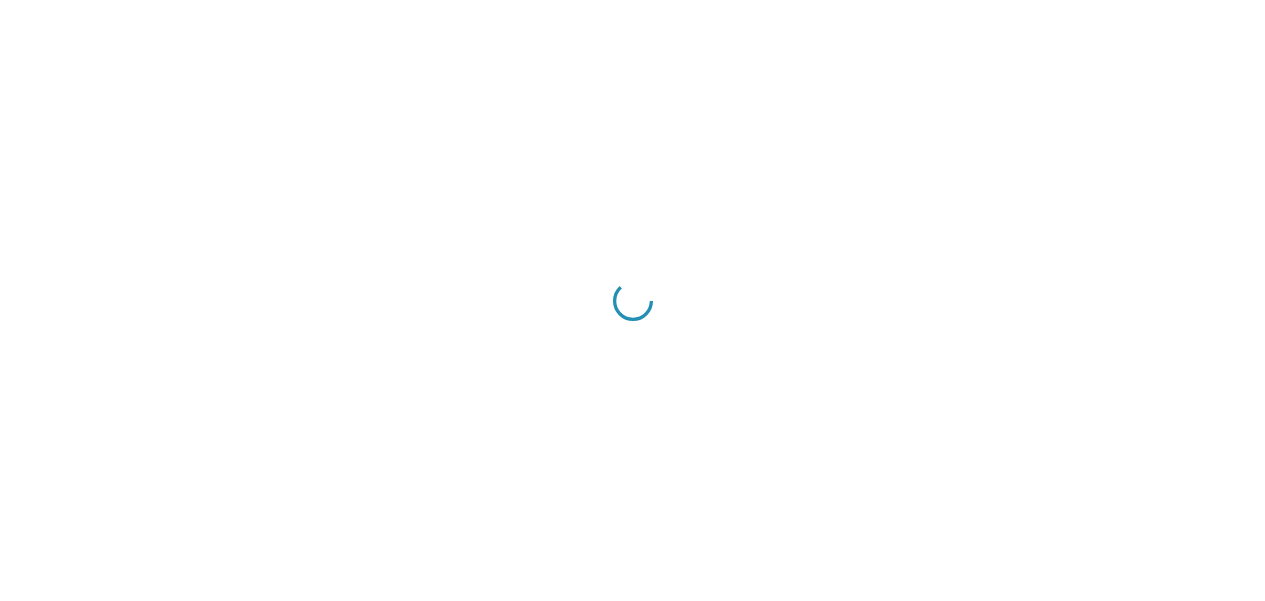 scroll, scrollTop: 0, scrollLeft: 0, axis: both 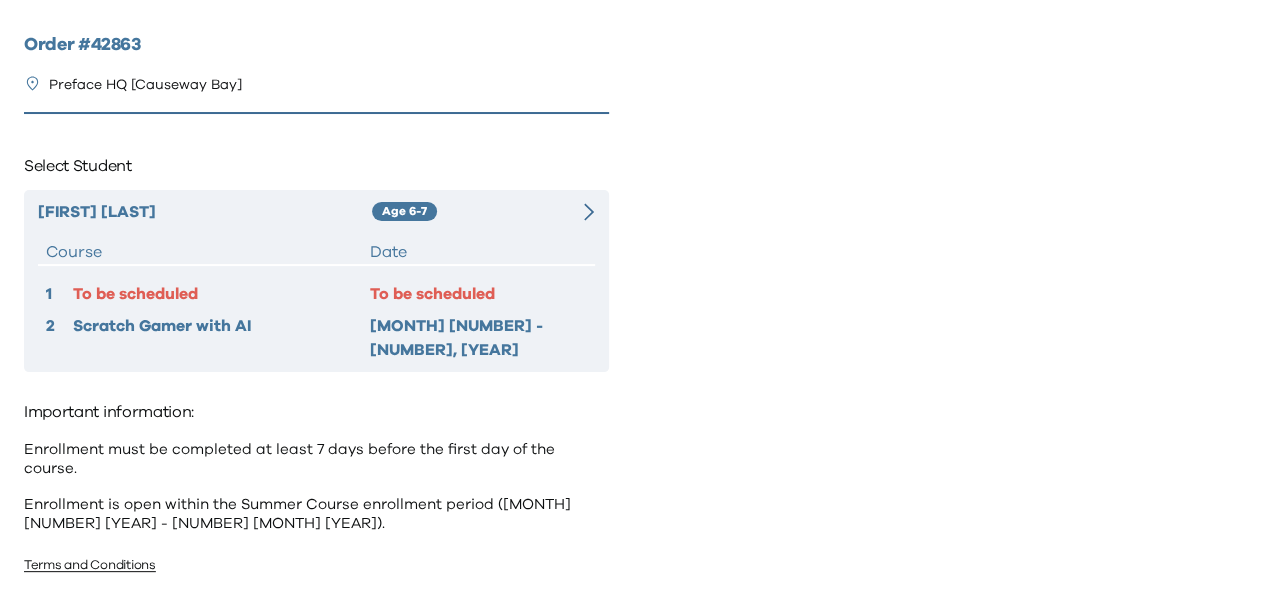 click 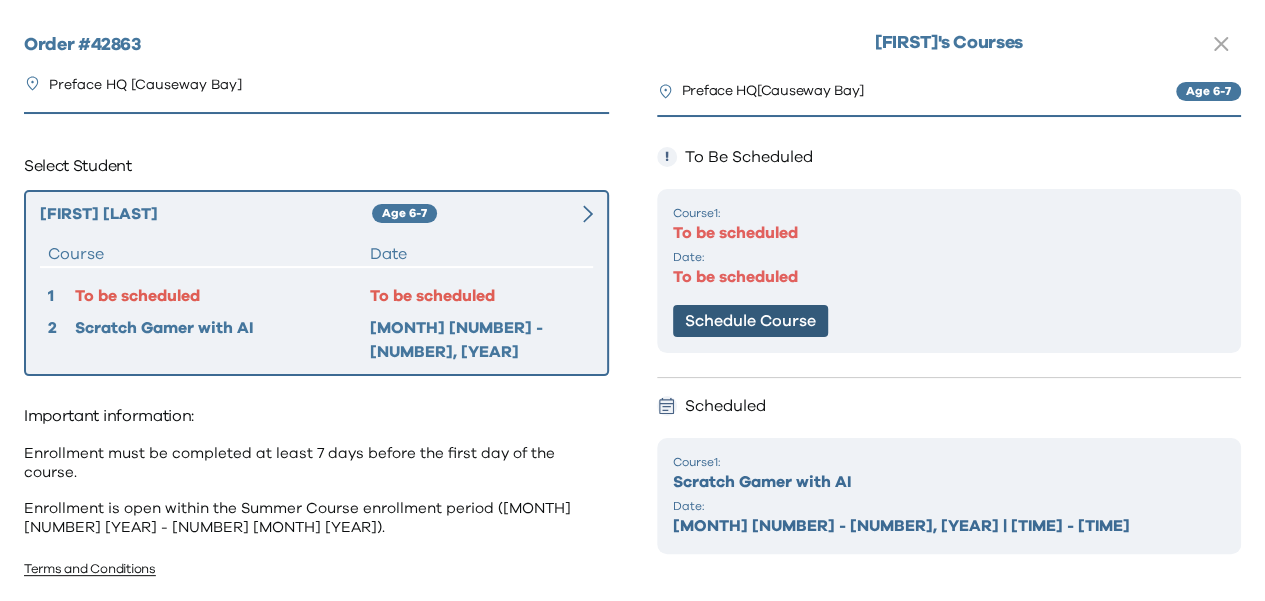 click on "Schedule Course" at bounding box center (750, 321) 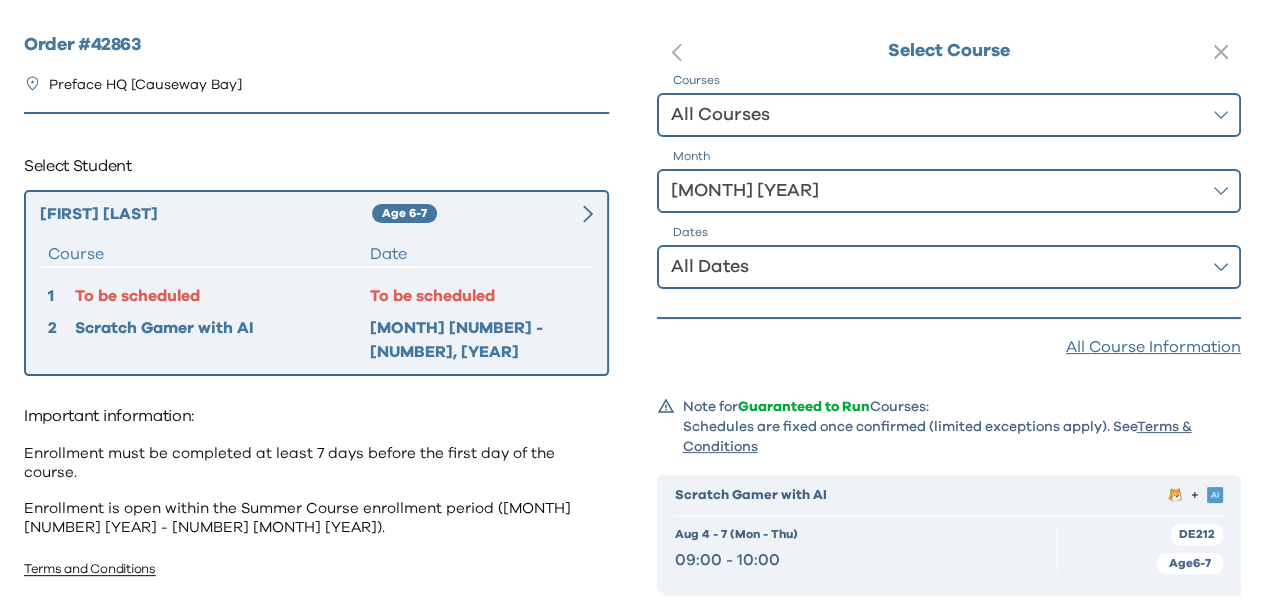click on "All Dates" at bounding box center (935, 267) 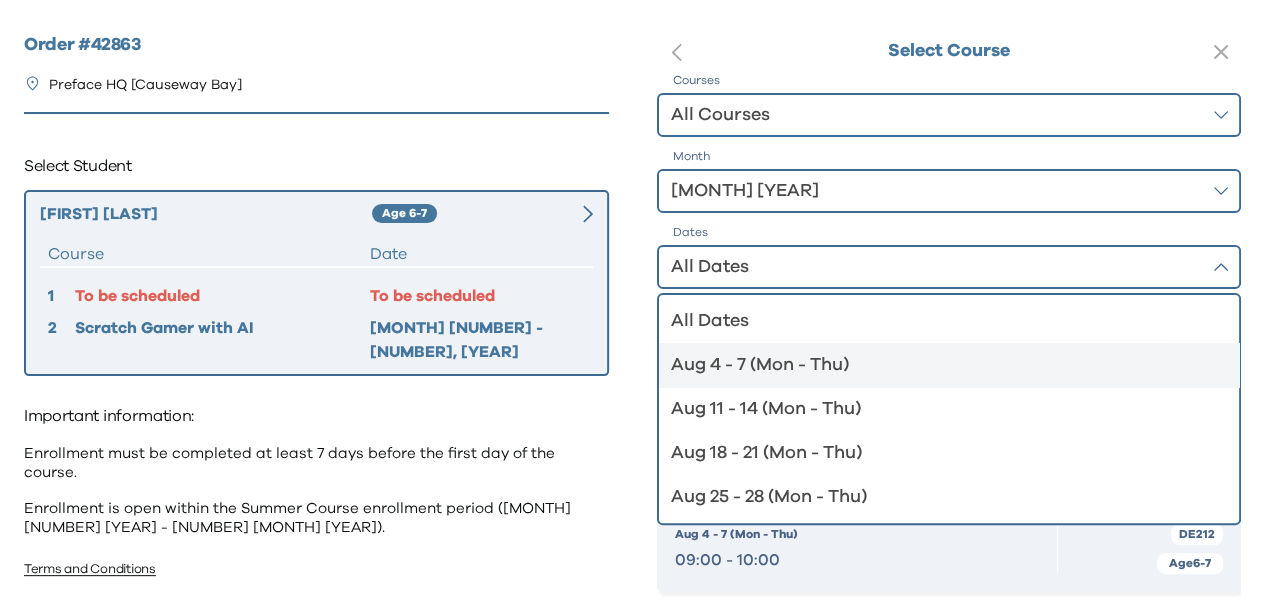 click on "Aug 4 - 7 (Mon - Thu)" at bounding box center (937, 365) 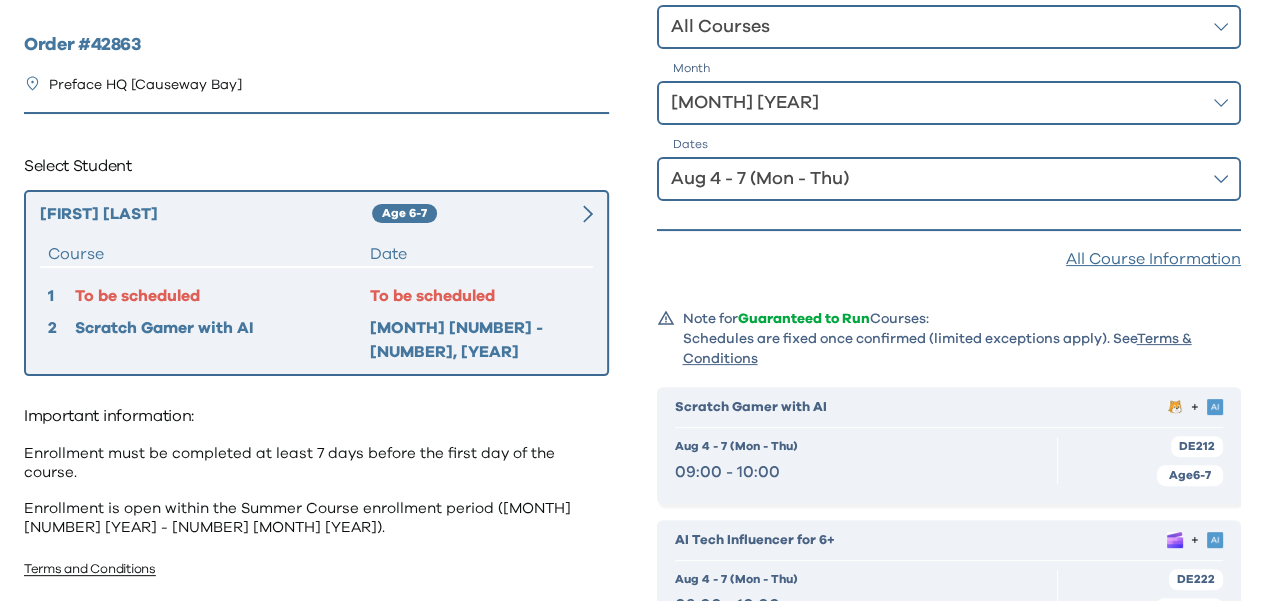 scroll, scrollTop: 0, scrollLeft: 0, axis: both 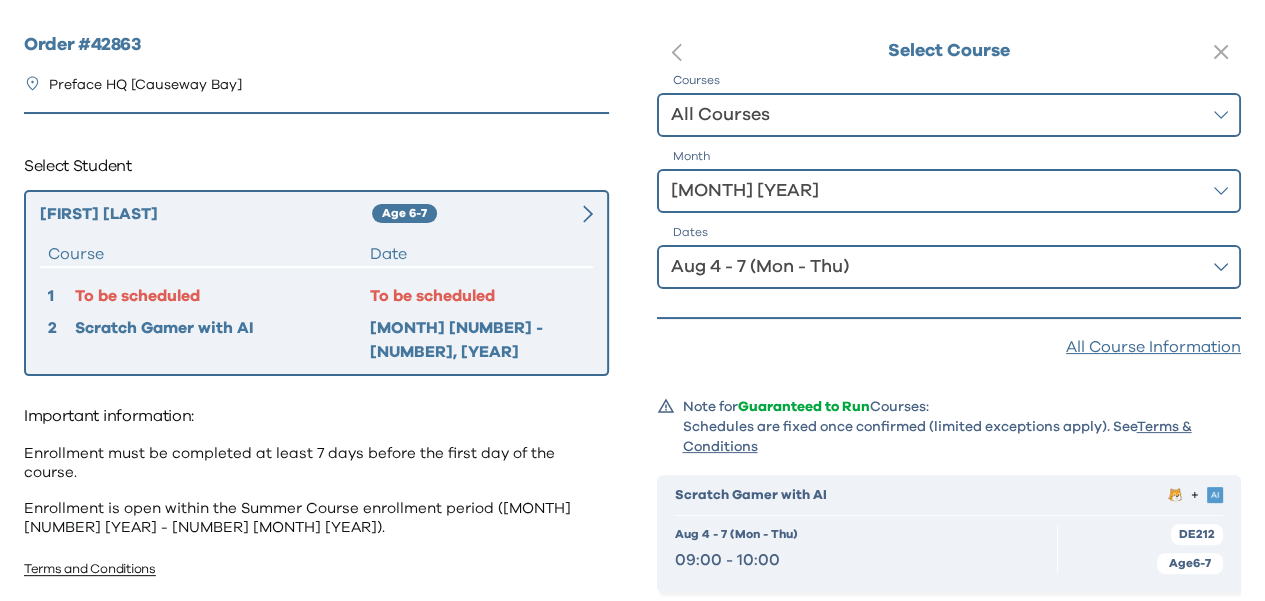 click on "Aug 4 - 7 (Mon - Thu)" at bounding box center (935, 267) 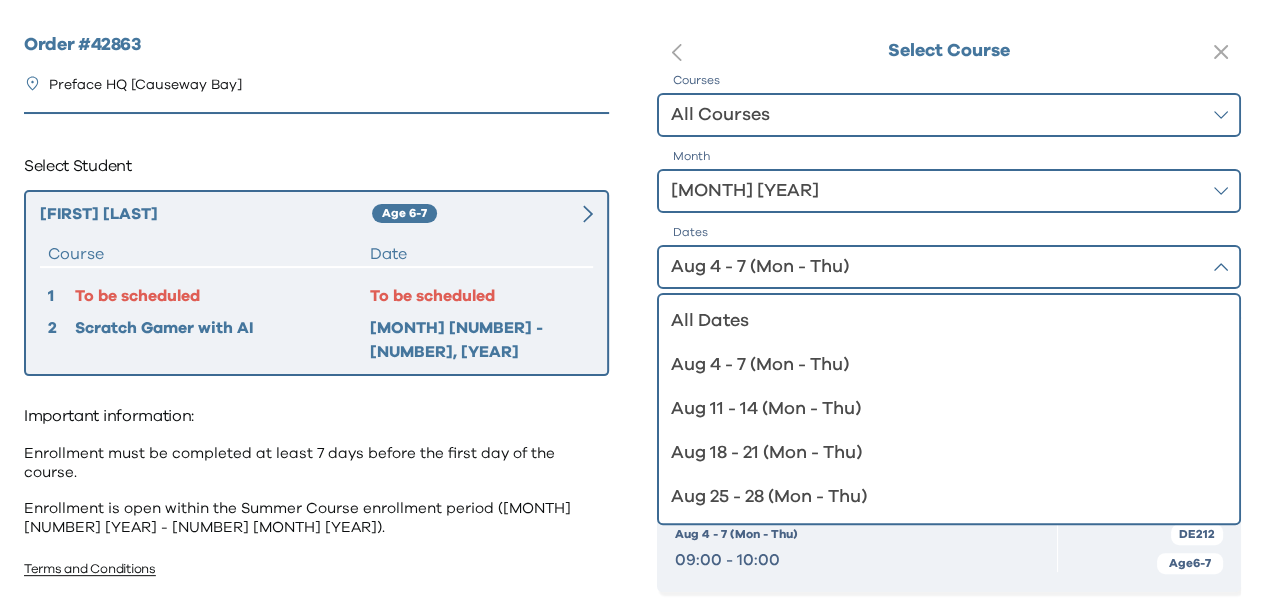 click on "Aug 4 - 7 (Mon - Thu)" at bounding box center (935, 267) 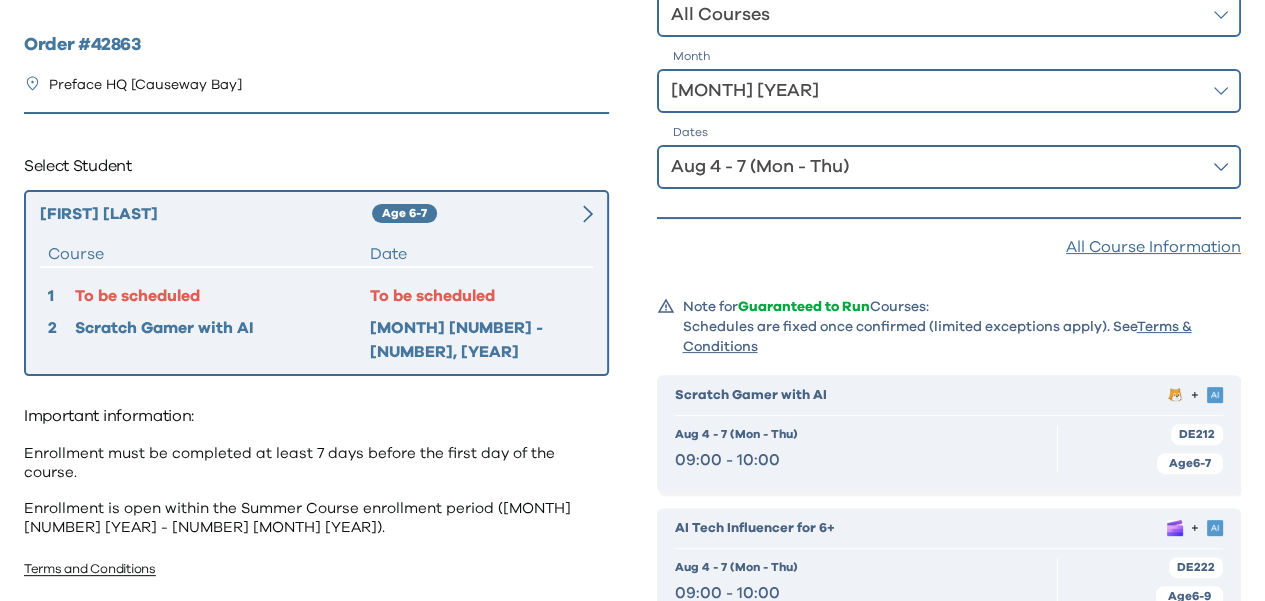 scroll, scrollTop: 100, scrollLeft: 0, axis: vertical 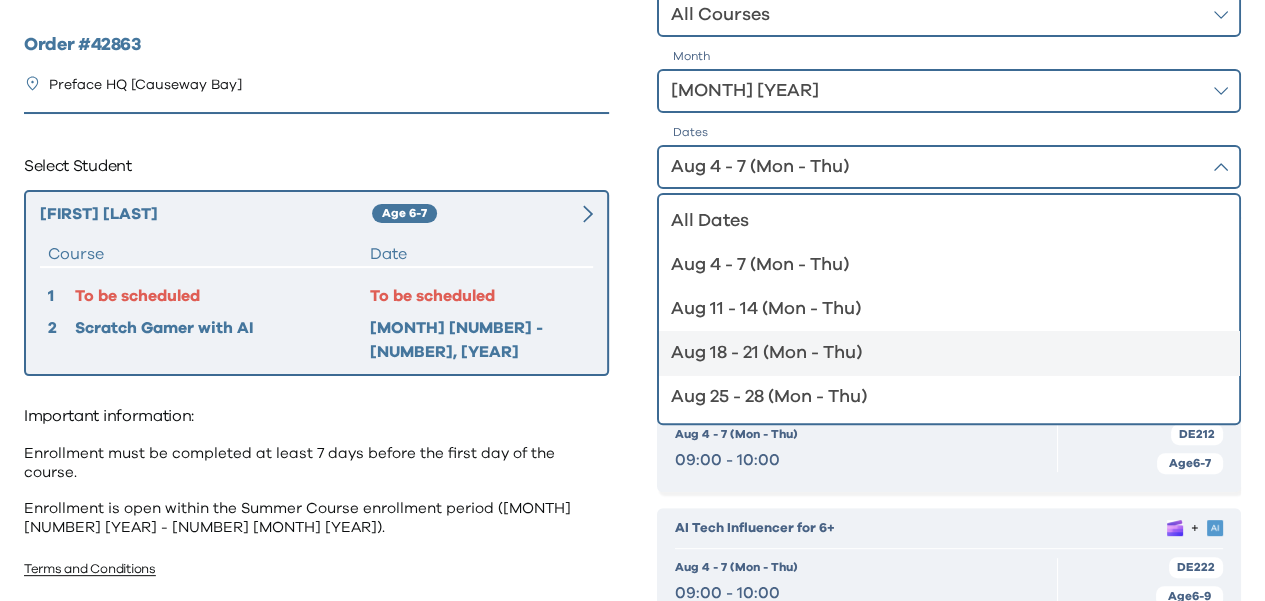 click on "Aug 18 - 21 (Mon - Thu)" at bounding box center (937, 353) 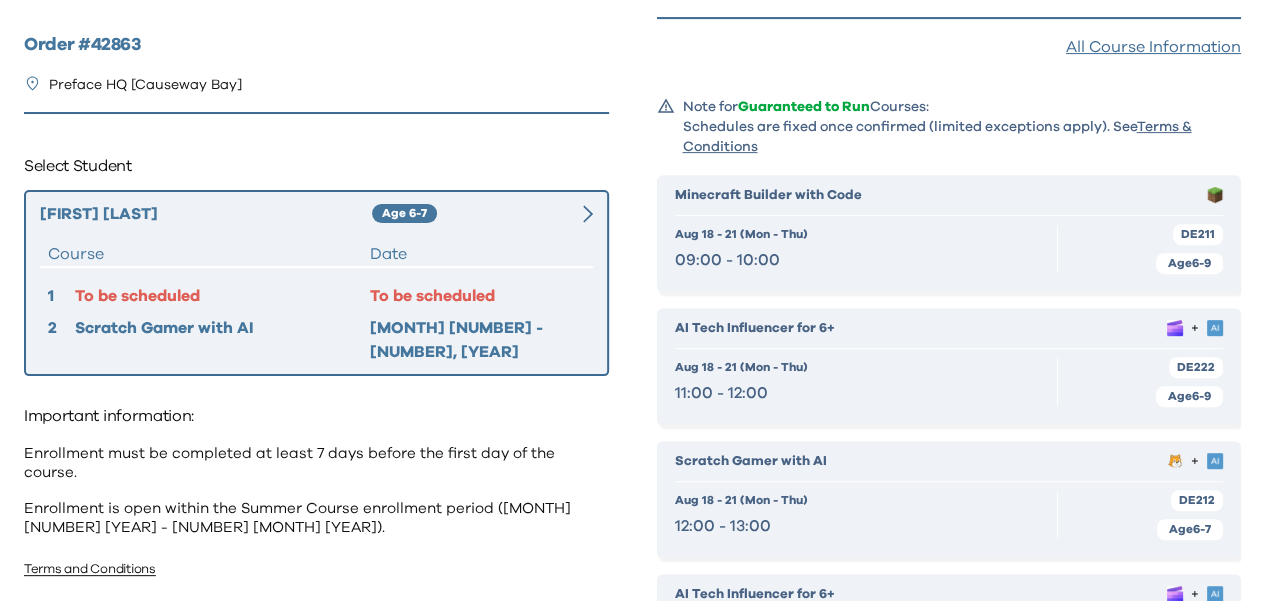 scroll, scrollTop: 200, scrollLeft: 0, axis: vertical 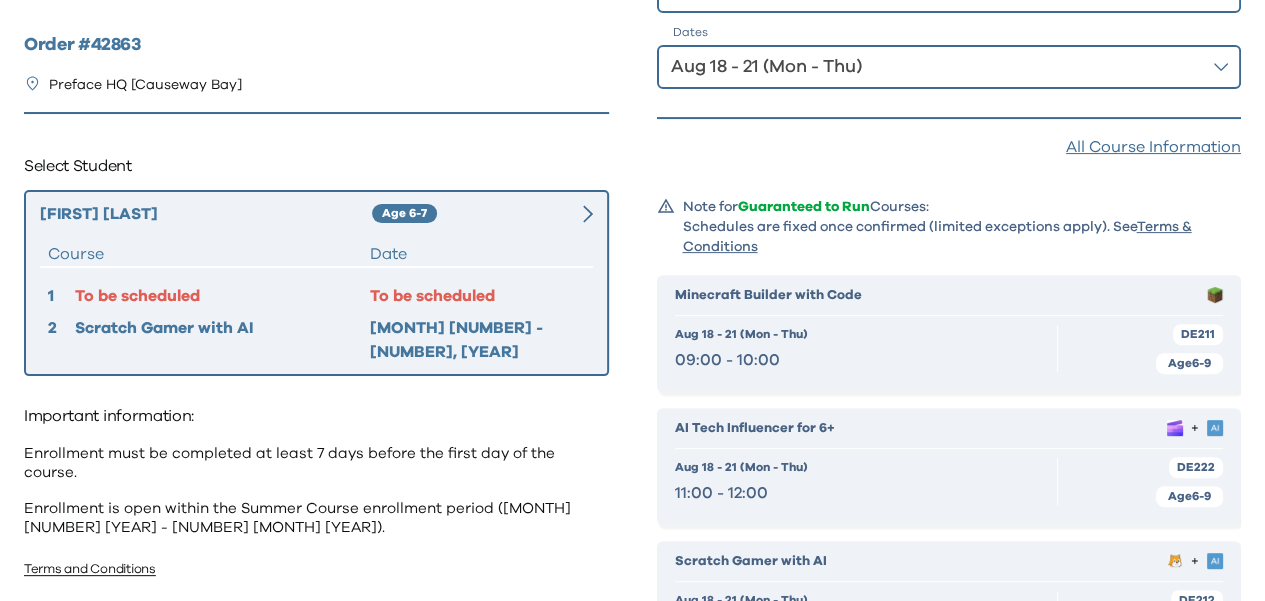 click on "Aug 18 - 21 (Mon - Thu)" at bounding box center [935, 67] 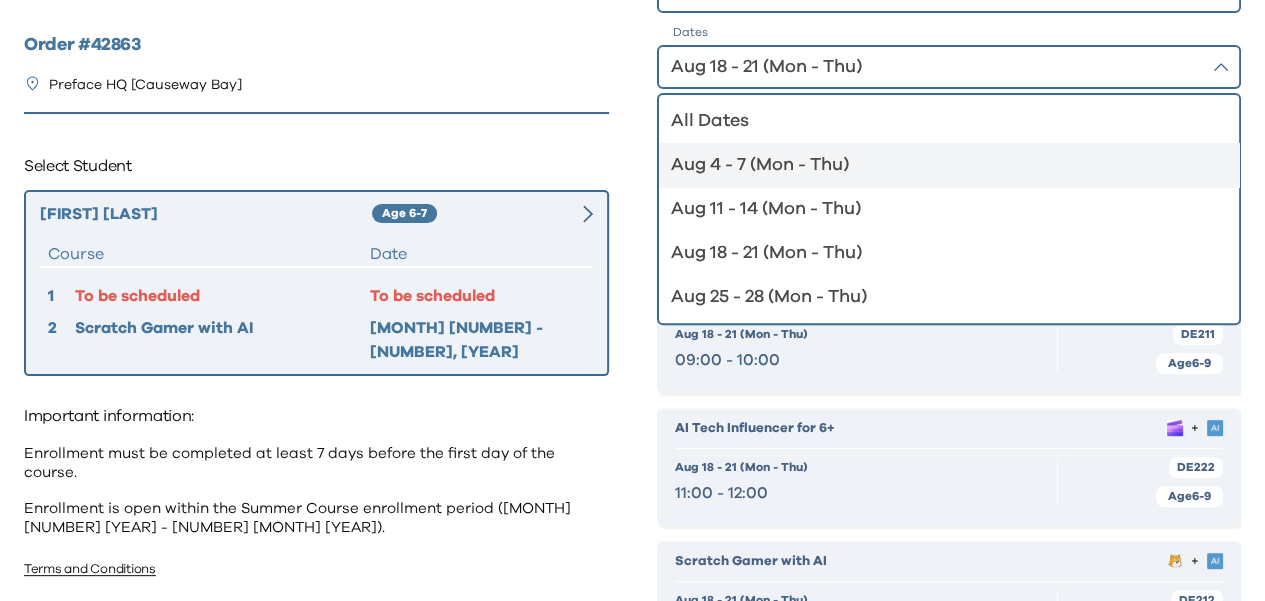 click on "Aug 4 - 7 (Mon - Thu)" at bounding box center [937, 165] 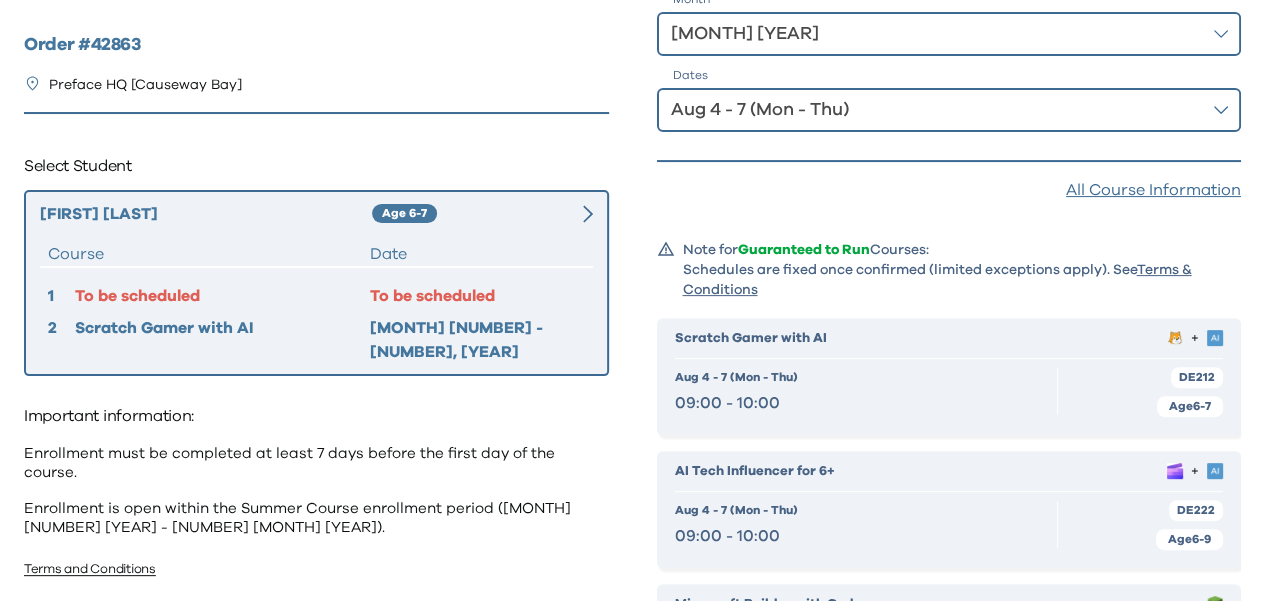 scroll, scrollTop: 0, scrollLeft: 0, axis: both 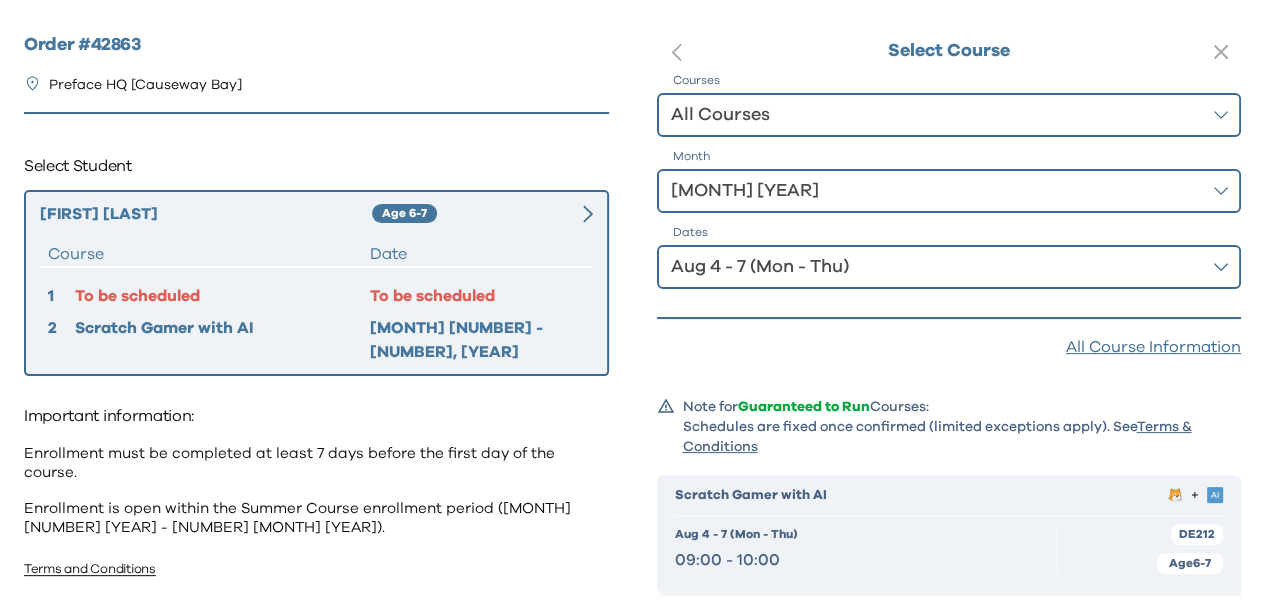 click on "Aug 4 - 7 (Mon - Thu)" at bounding box center [935, 267] 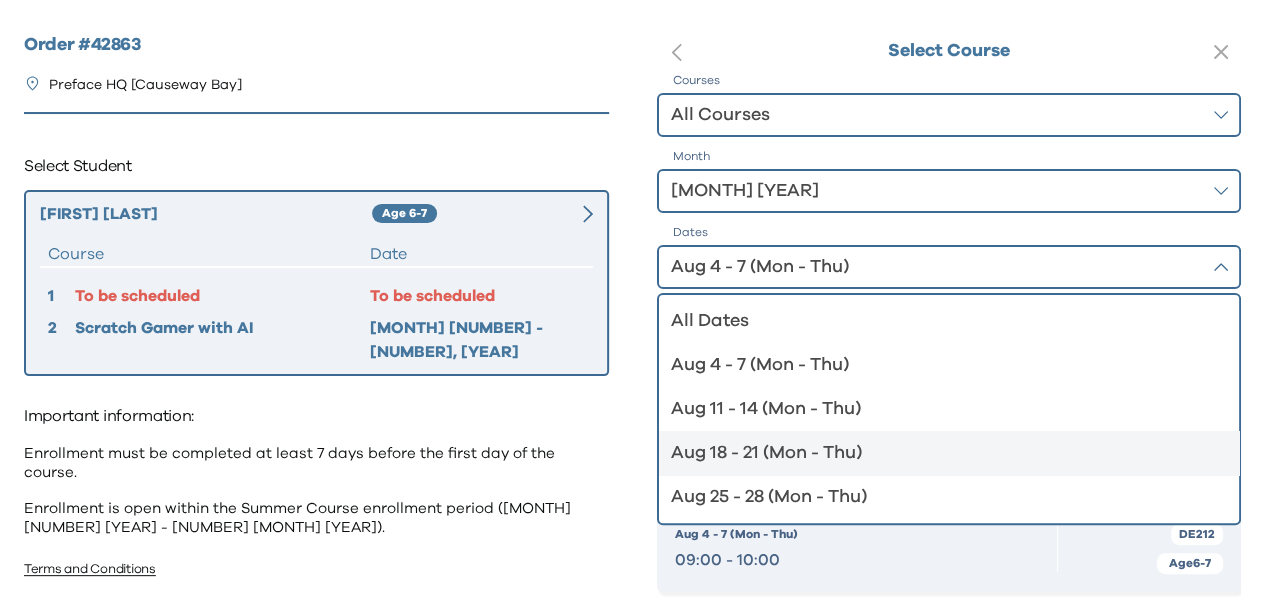 click on "Aug 18 - 21 (Mon - Thu)" at bounding box center (937, 453) 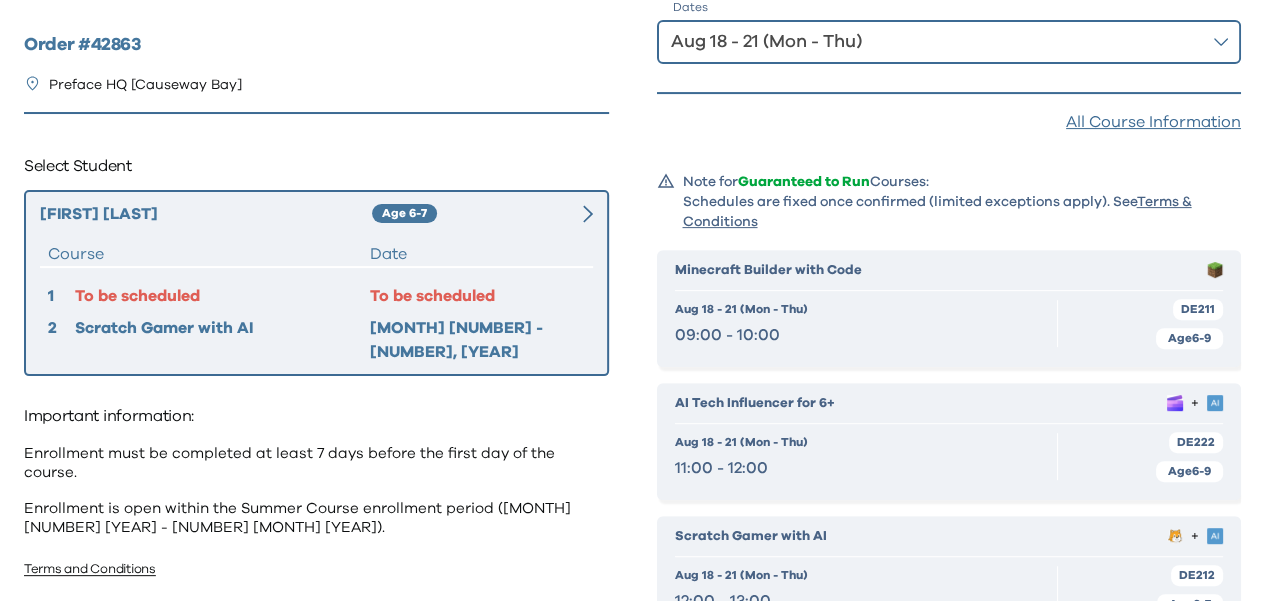 scroll, scrollTop: 88, scrollLeft: 0, axis: vertical 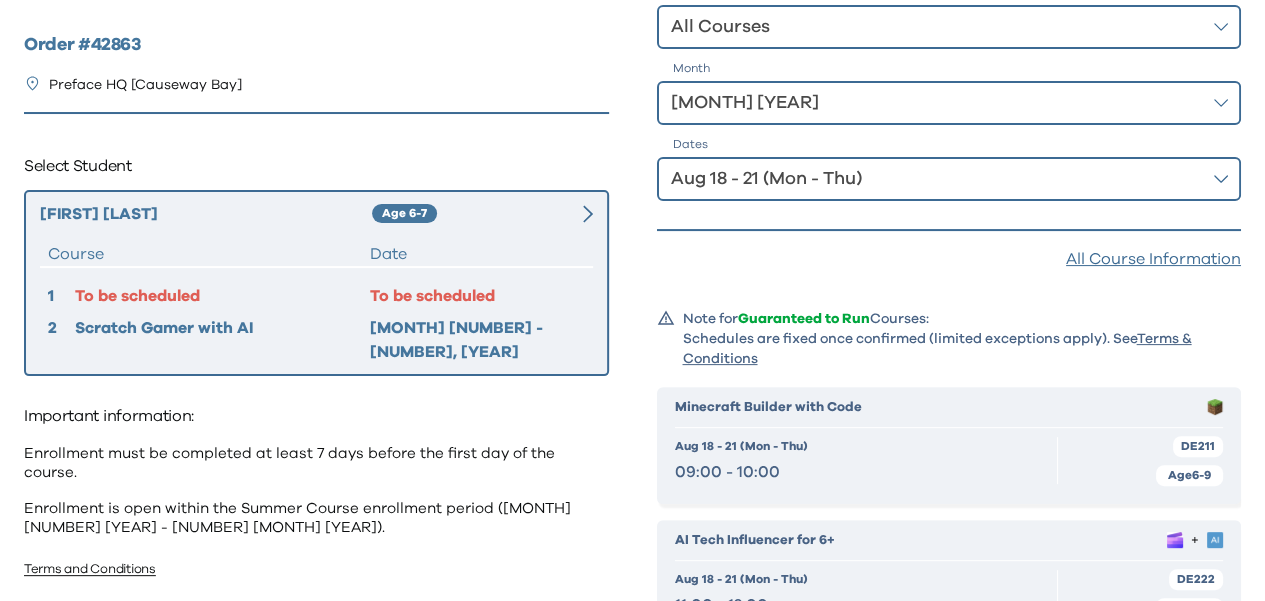click on "Aug 18 - 21 (Mon - Thu)" at bounding box center (935, 179) 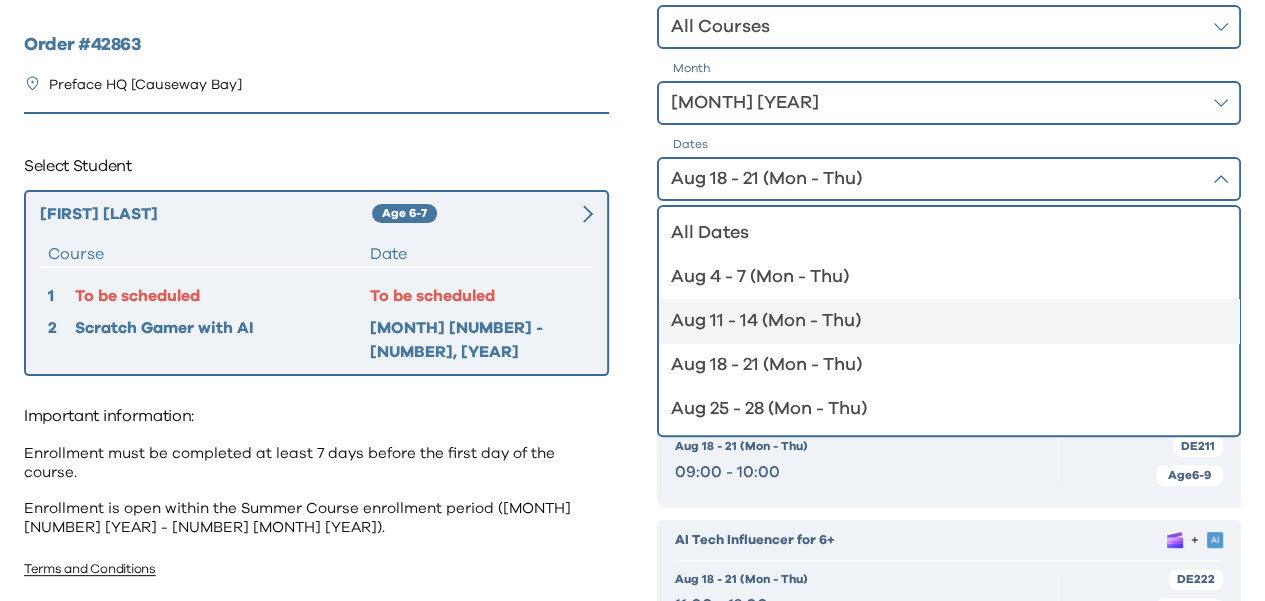 click on "Aug 11 - 14 (Mon - Thu)" at bounding box center (937, 321) 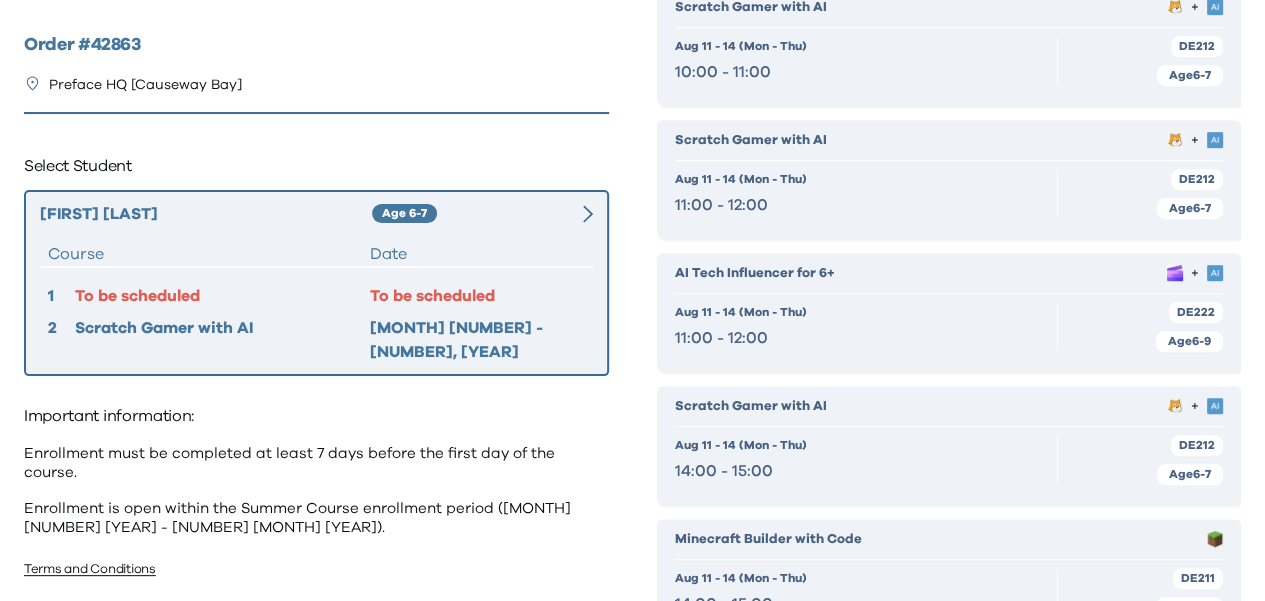 scroll, scrollTop: 488, scrollLeft: 0, axis: vertical 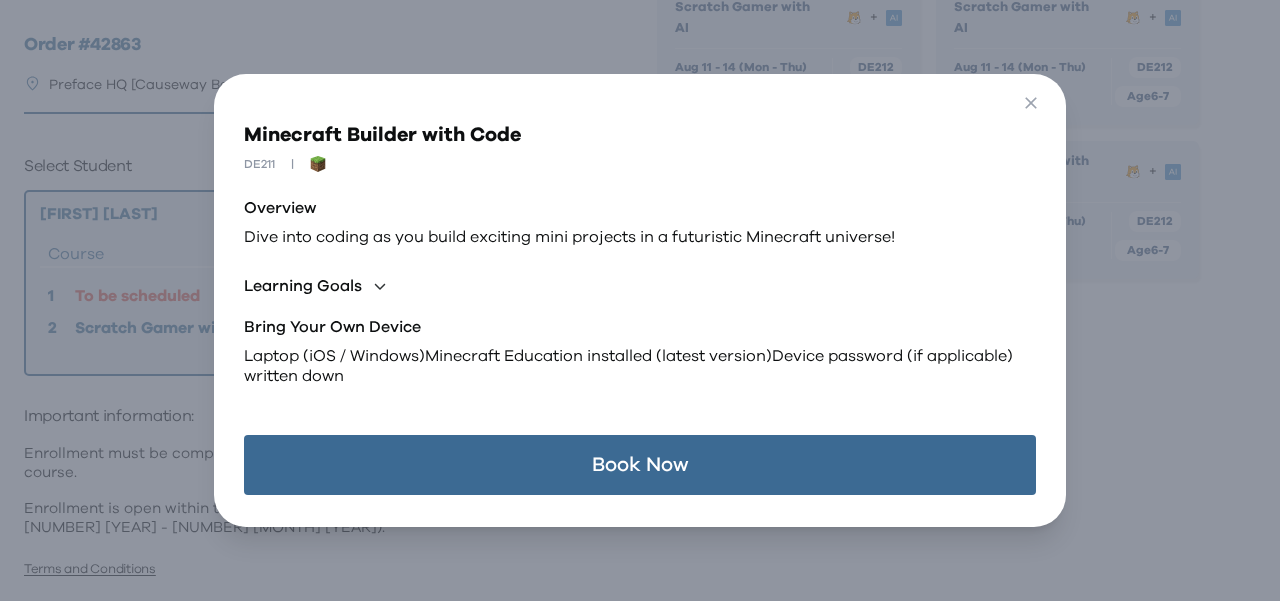 click on "Book Now" at bounding box center [639, 465] 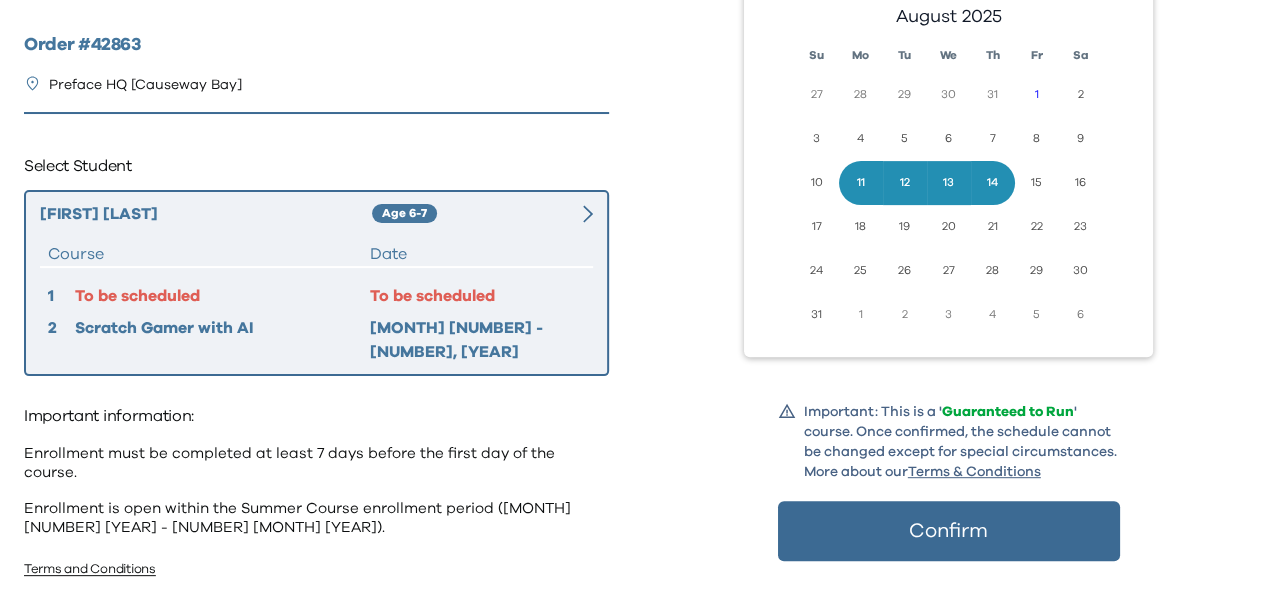 scroll, scrollTop: 290, scrollLeft: 0, axis: vertical 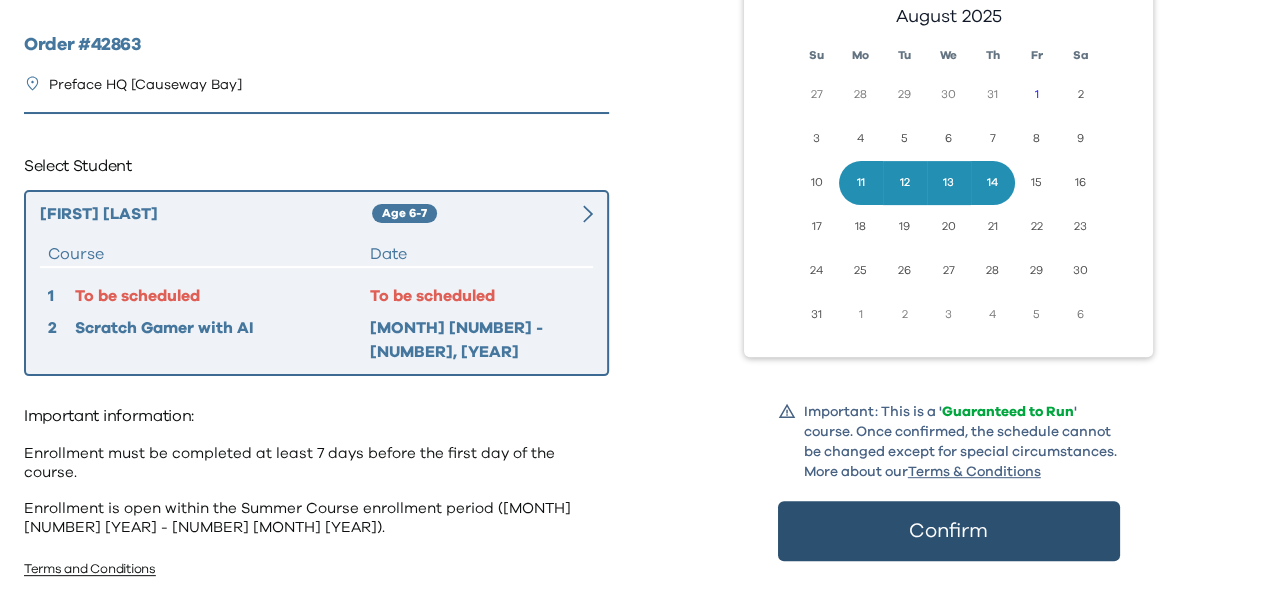 click on "Confirm" at bounding box center (949, 531) 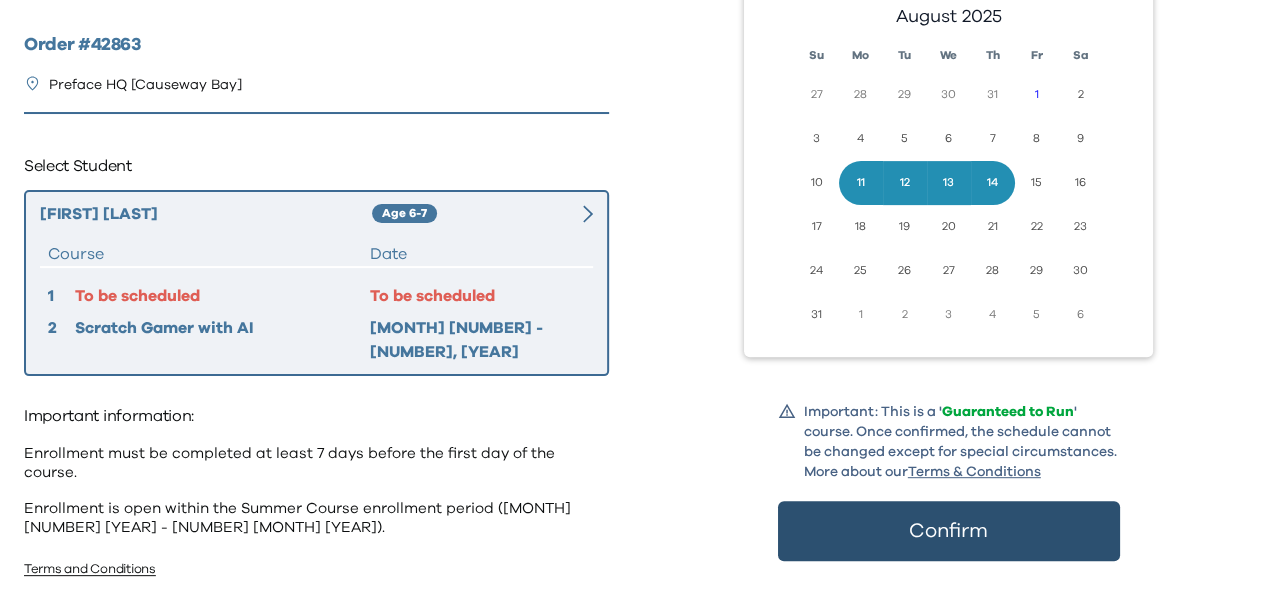 scroll, scrollTop: 0, scrollLeft: 0, axis: both 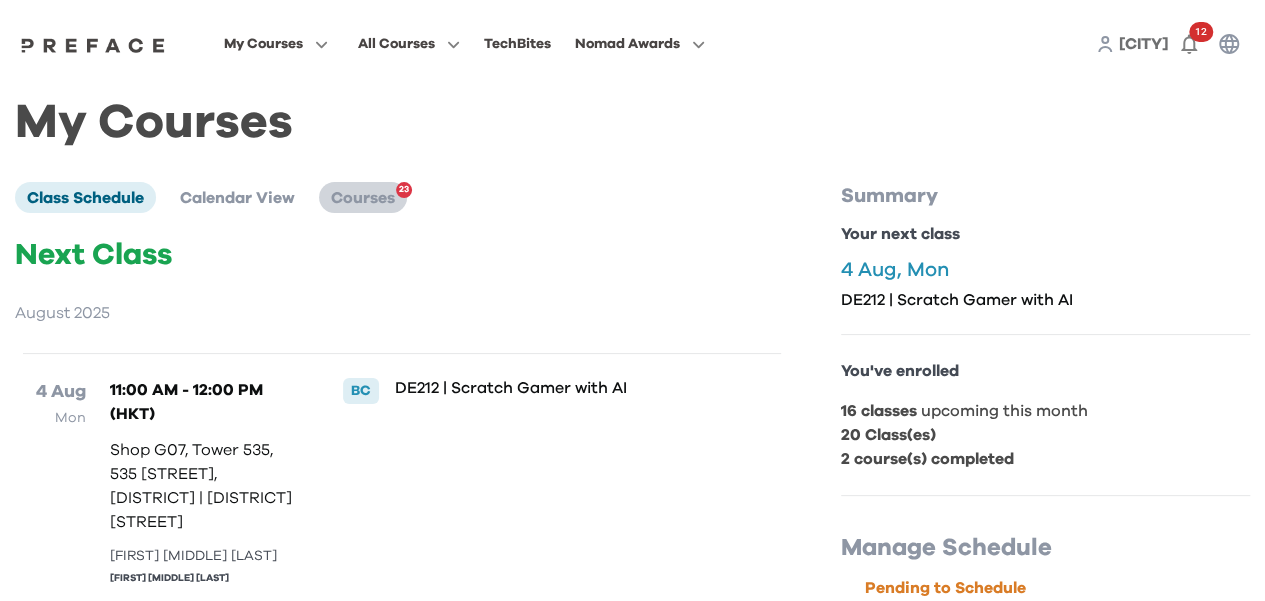 click on "Courses" at bounding box center (363, 198) 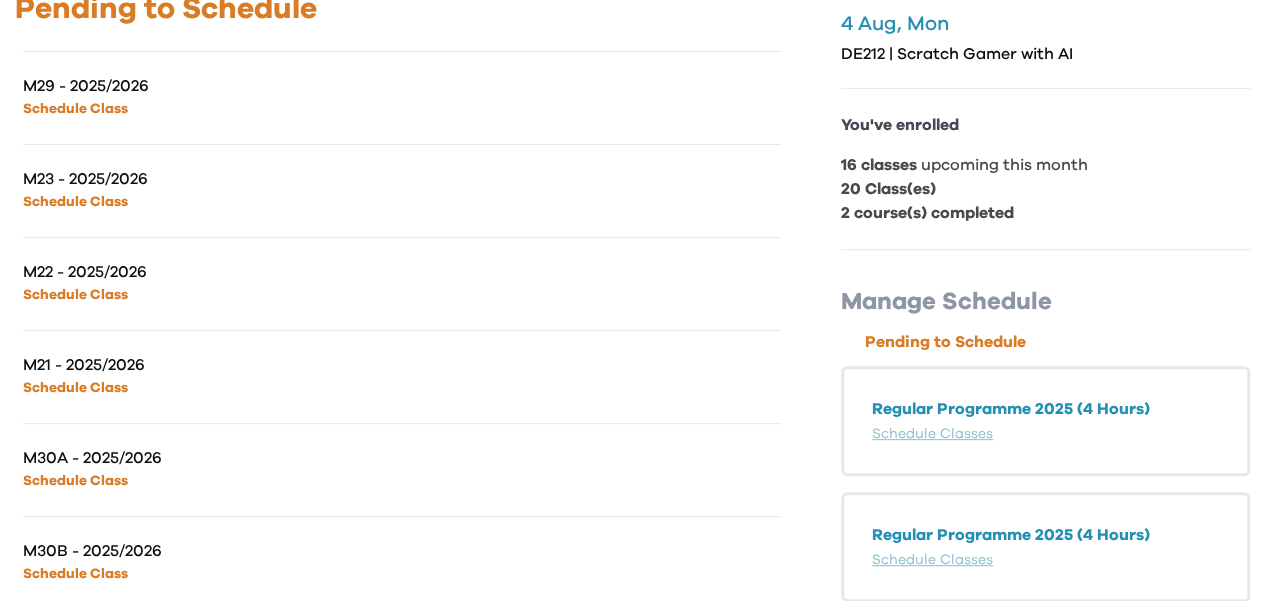 scroll, scrollTop: 0, scrollLeft: 0, axis: both 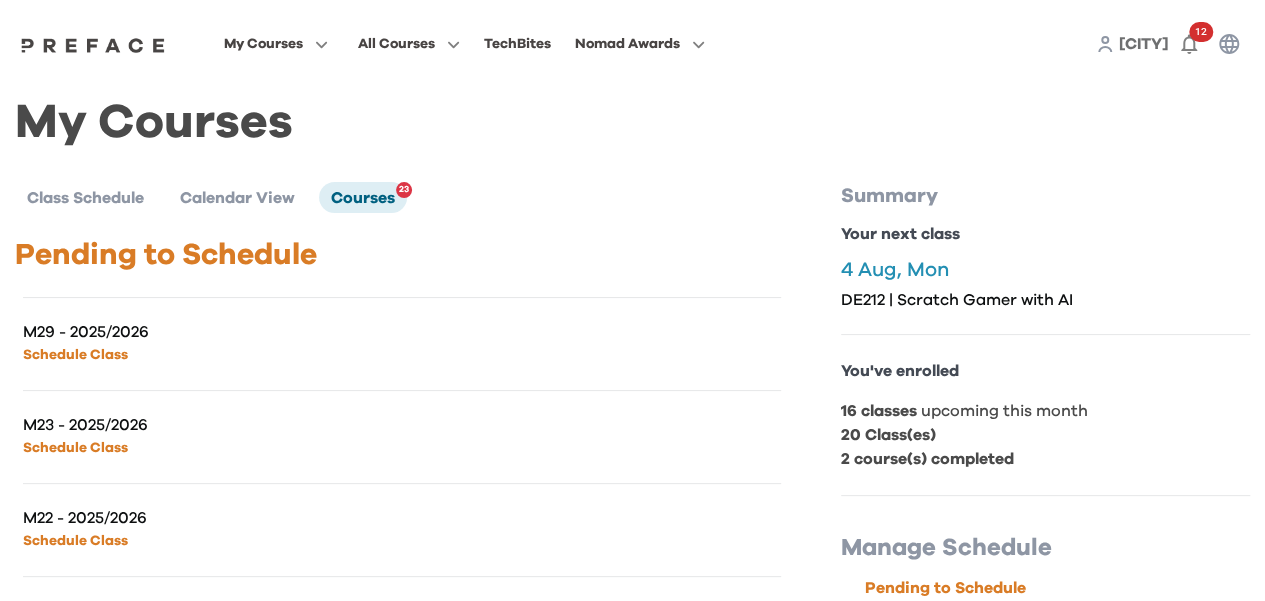 click on "Charlotte" at bounding box center (1144, 44) 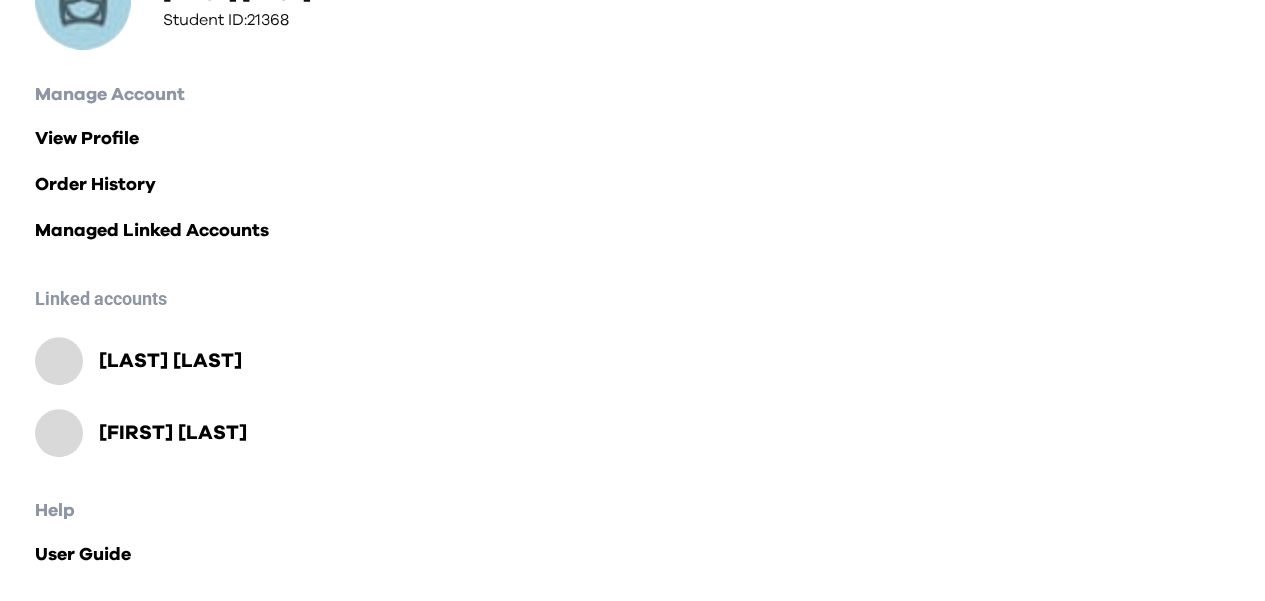scroll, scrollTop: 283, scrollLeft: 0, axis: vertical 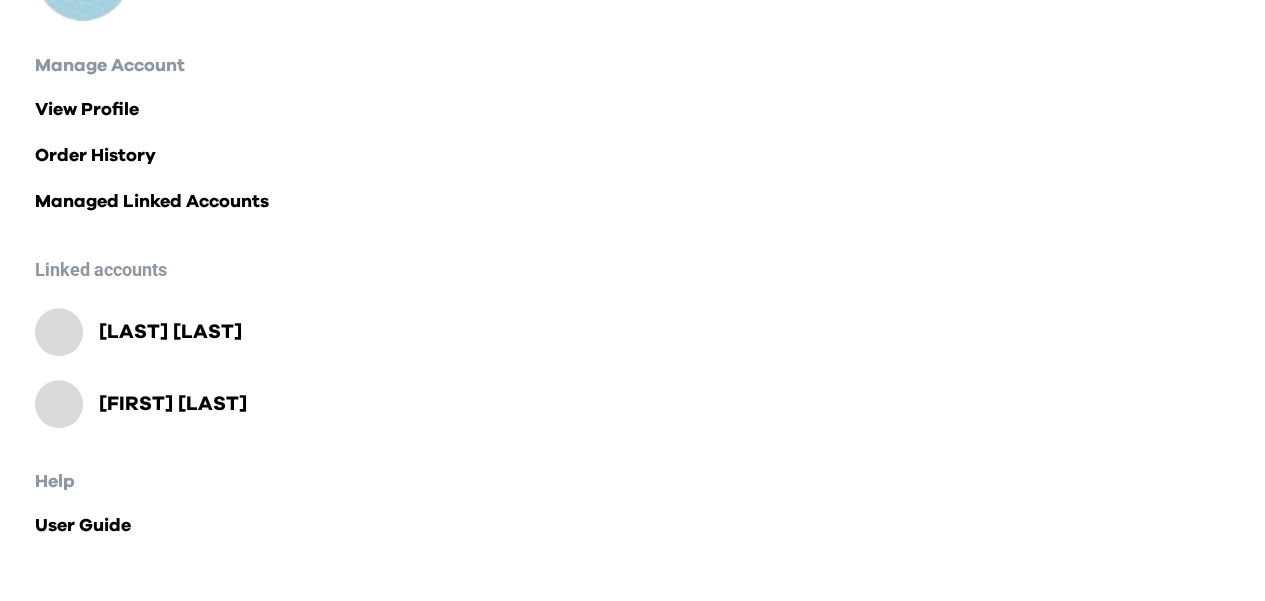 click on "Kayton   Wong" at bounding box center (170, 332) 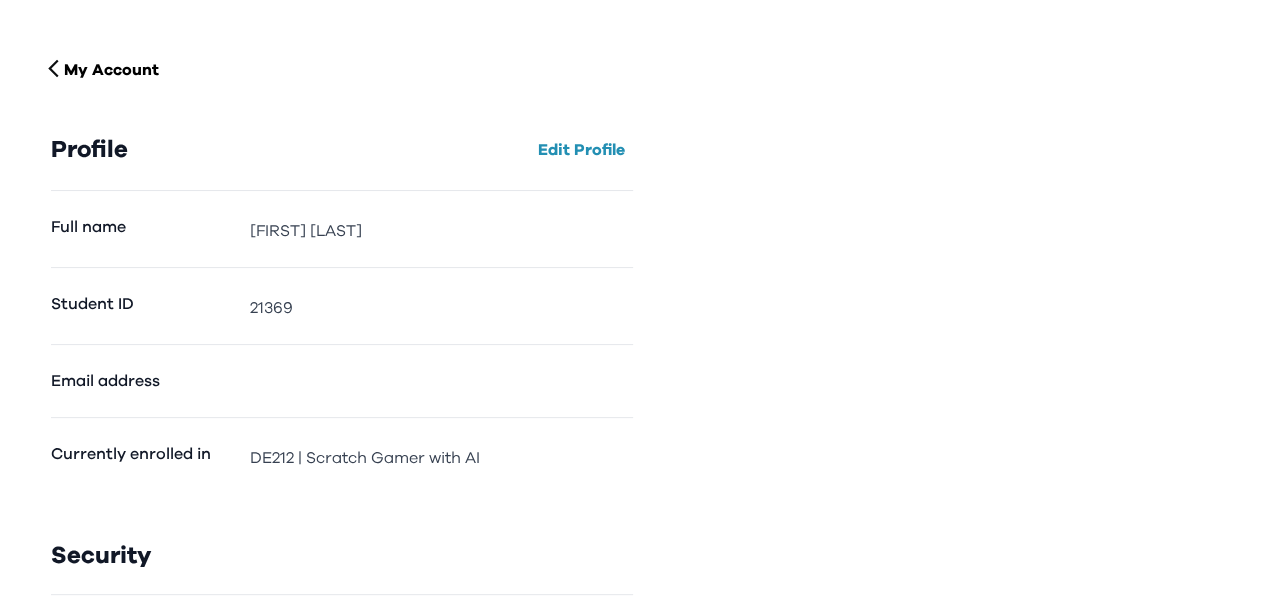 scroll, scrollTop: 0, scrollLeft: 0, axis: both 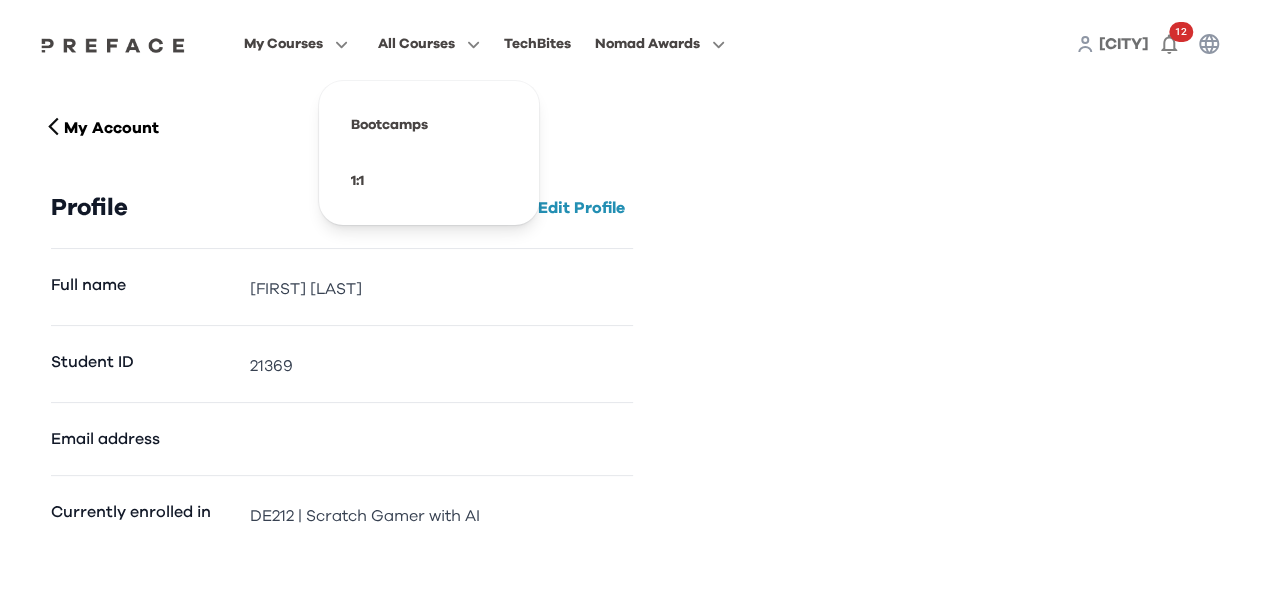 click on "All Courses" at bounding box center (416, 44) 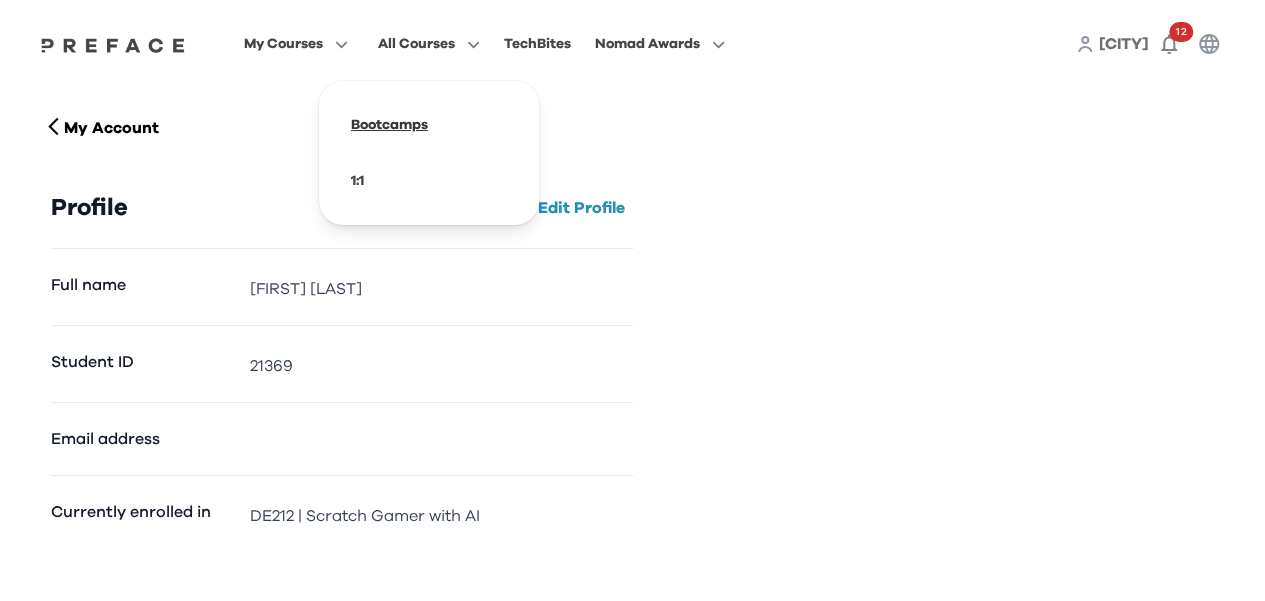 click at bounding box center (429, 125) 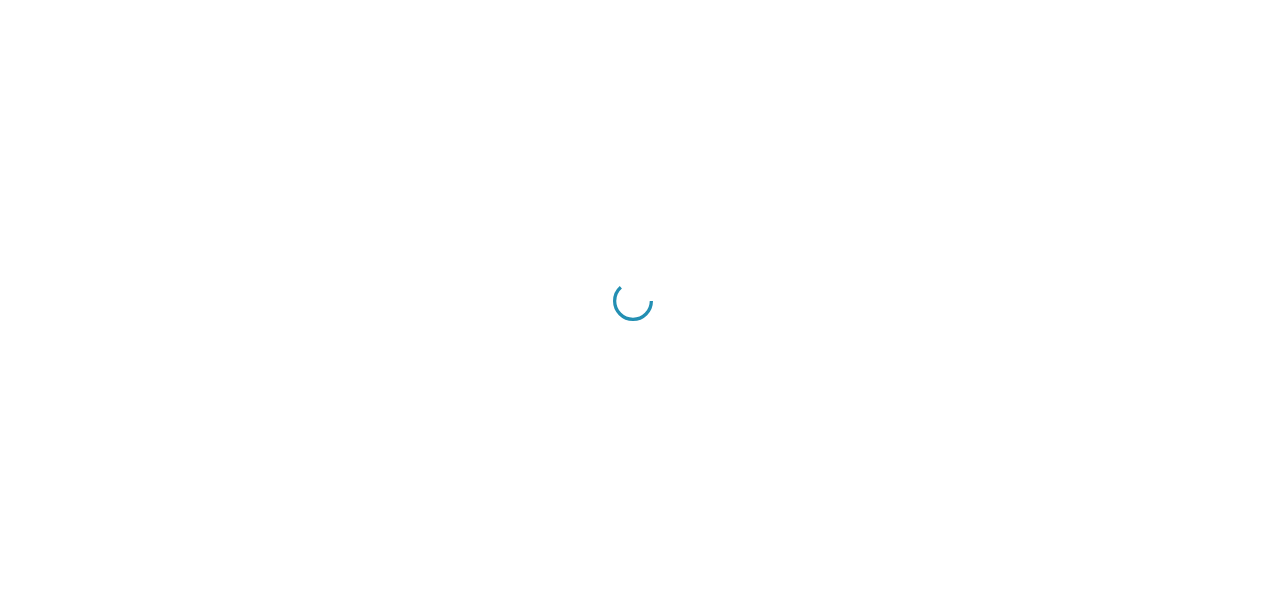 scroll, scrollTop: 0, scrollLeft: 0, axis: both 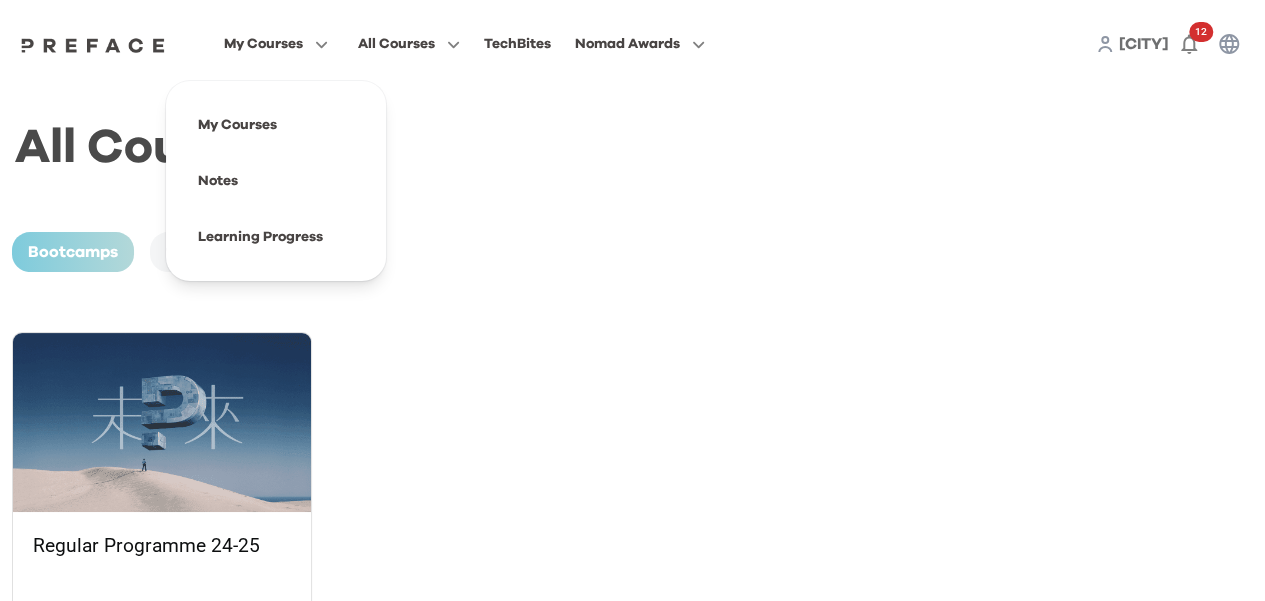 drag, startPoint x: 297, startPoint y: 48, endPoint x: 290, endPoint y: 36, distance: 13.892444 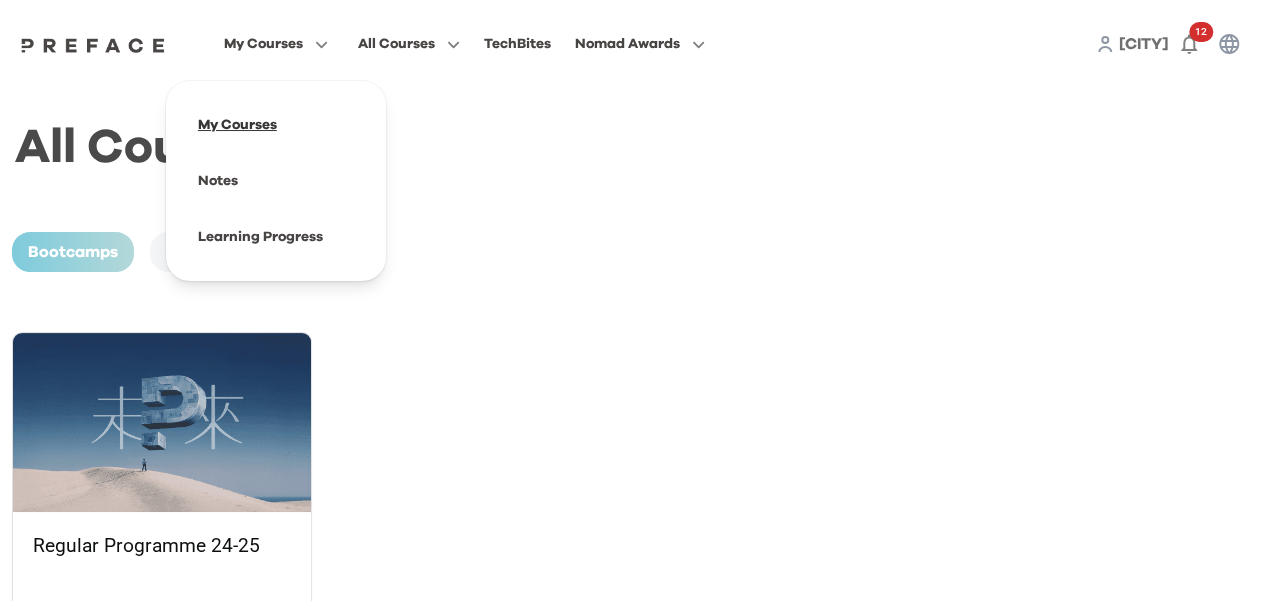 click at bounding box center [276, 125] 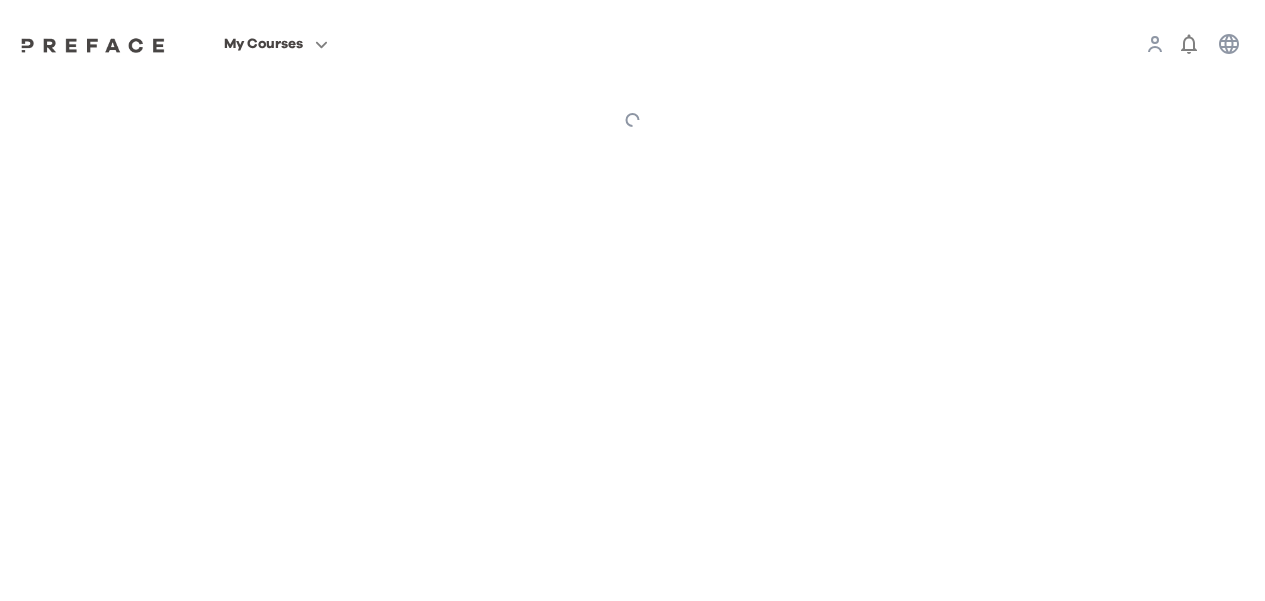 scroll, scrollTop: 0, scrollLeft: 0, axis: both 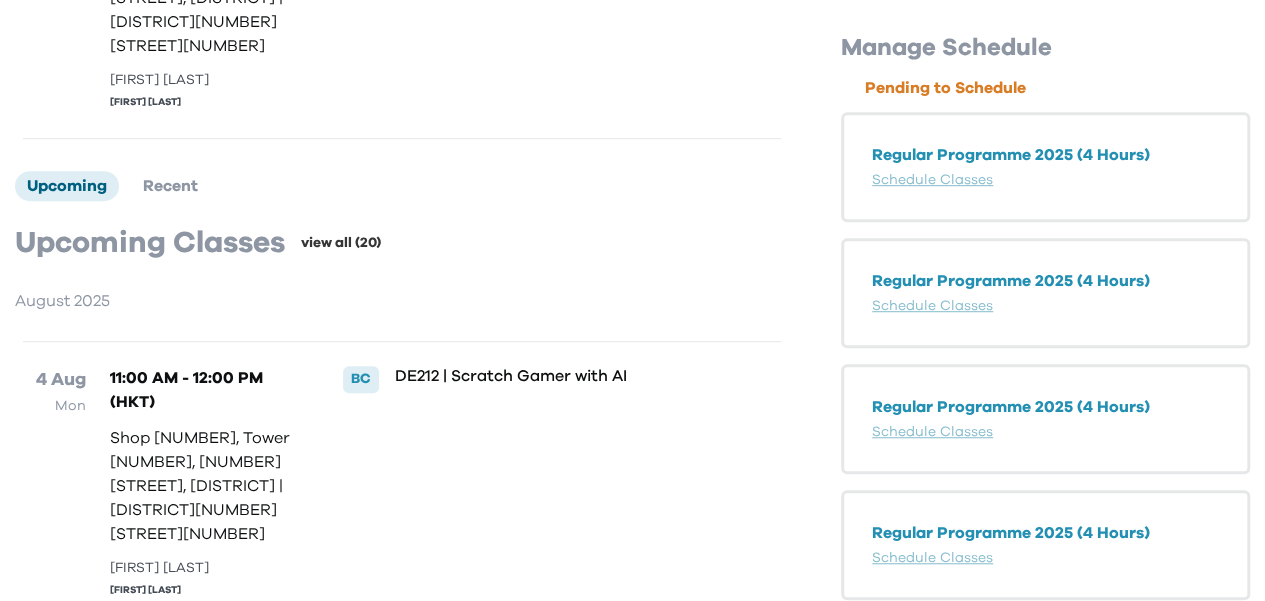 click on "view all (20)" at bounding box center [341, 243] 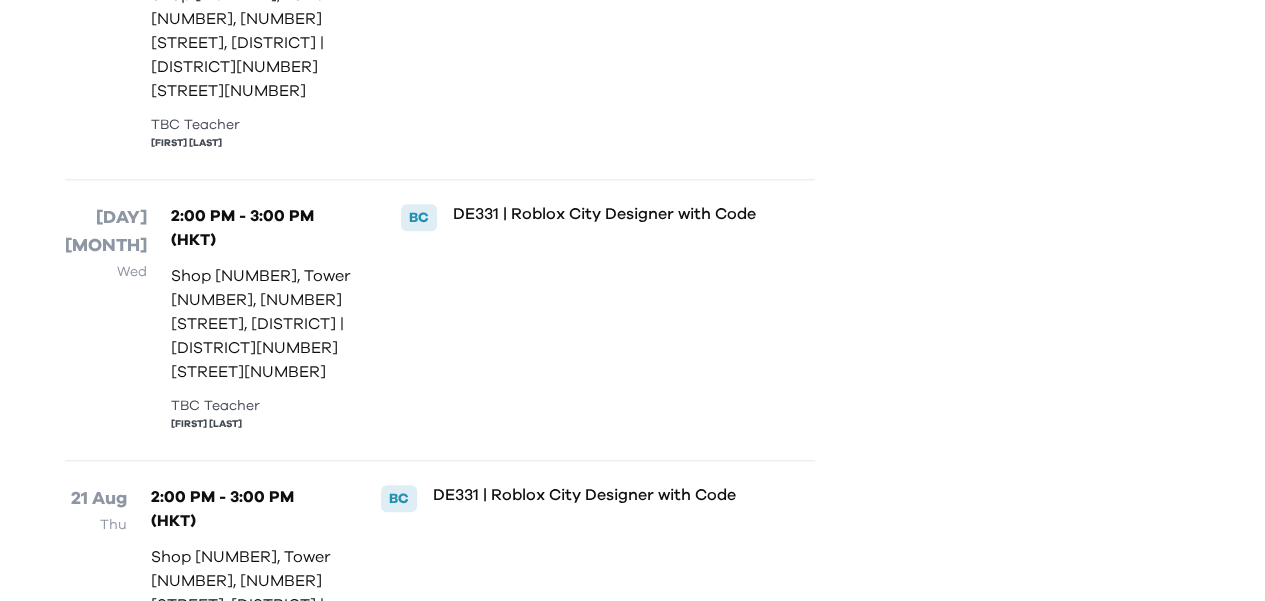 scroll, scrollTop: 4404, scrollLeft: 0, axis: vertical 